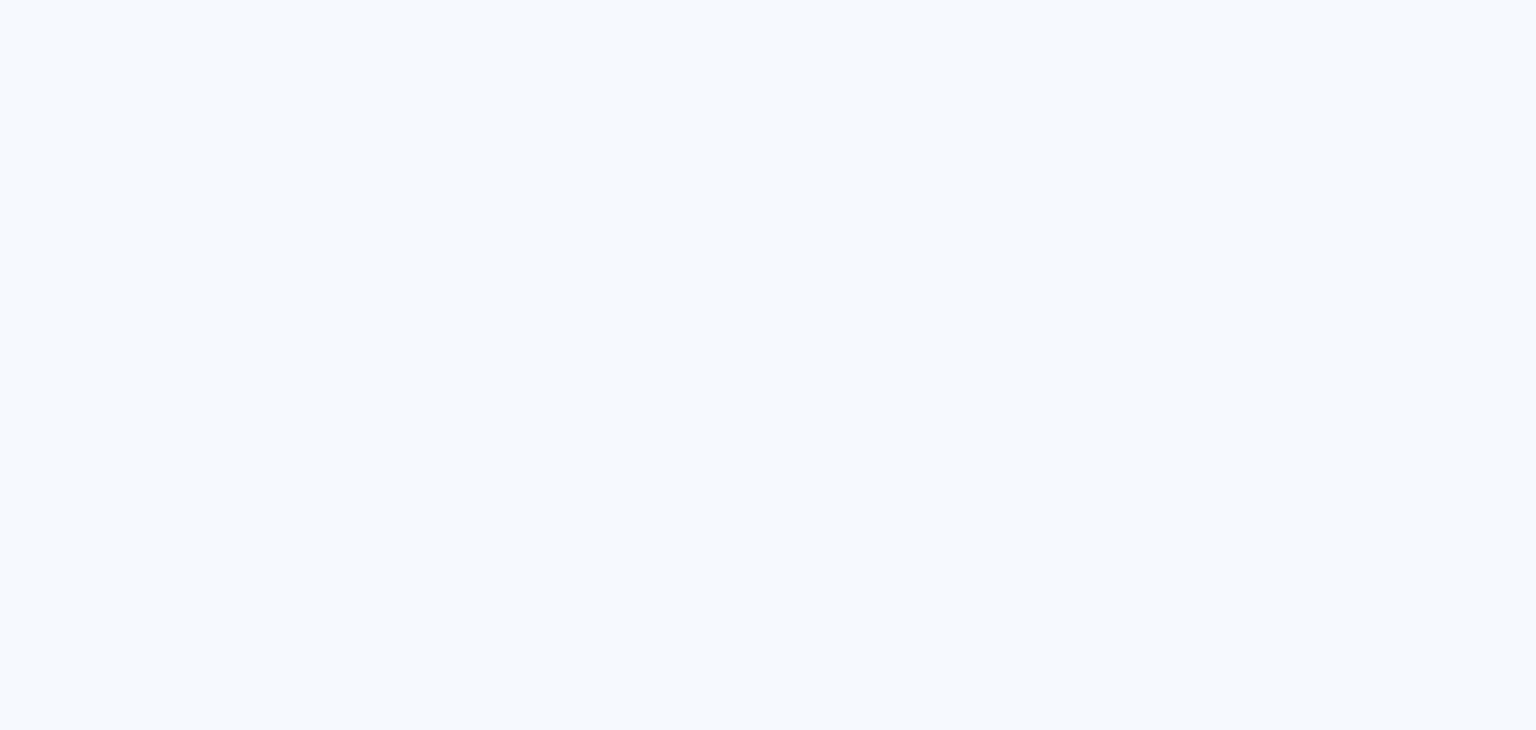 scroll, scrollTop: 0, scrollLeft: 0, axis: both 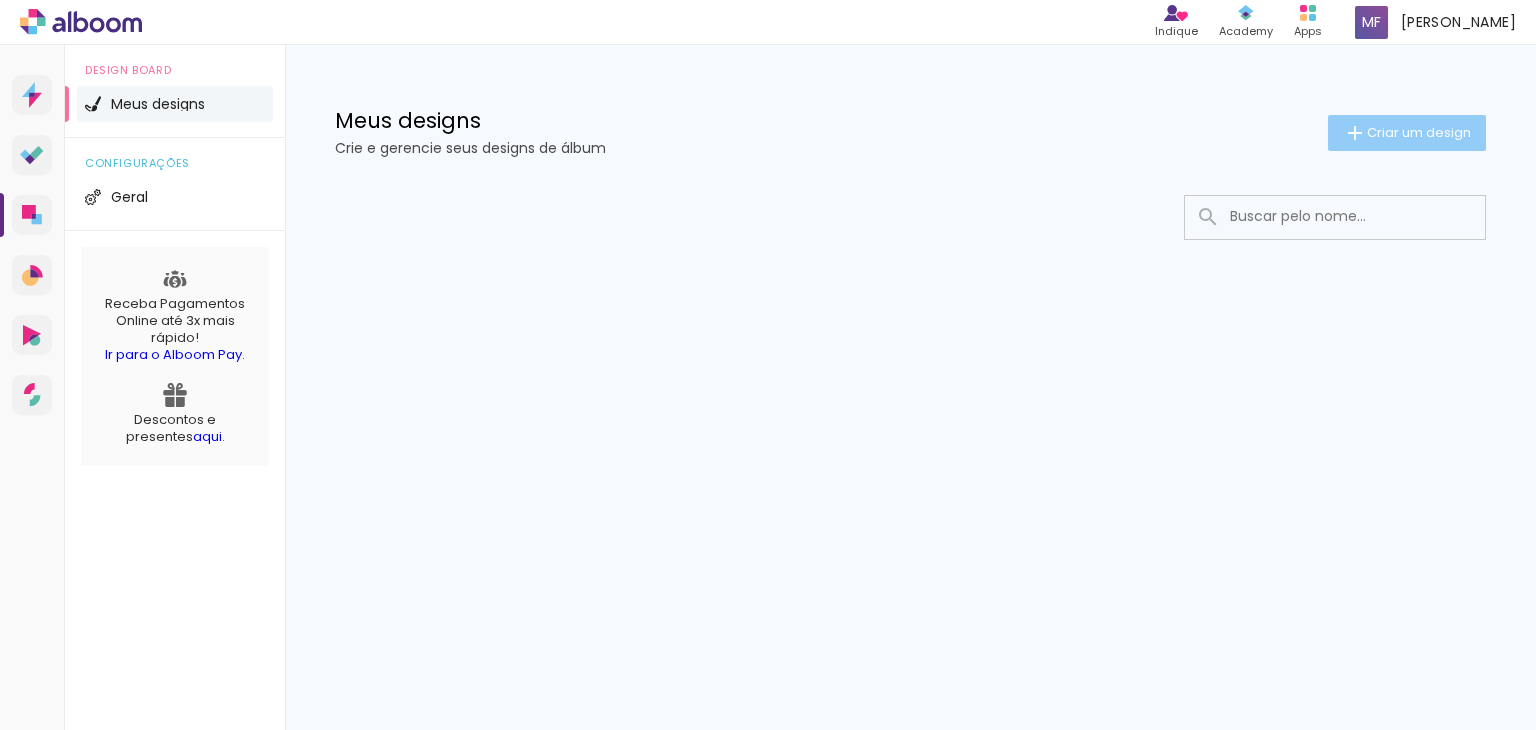 click on "Criar um design" 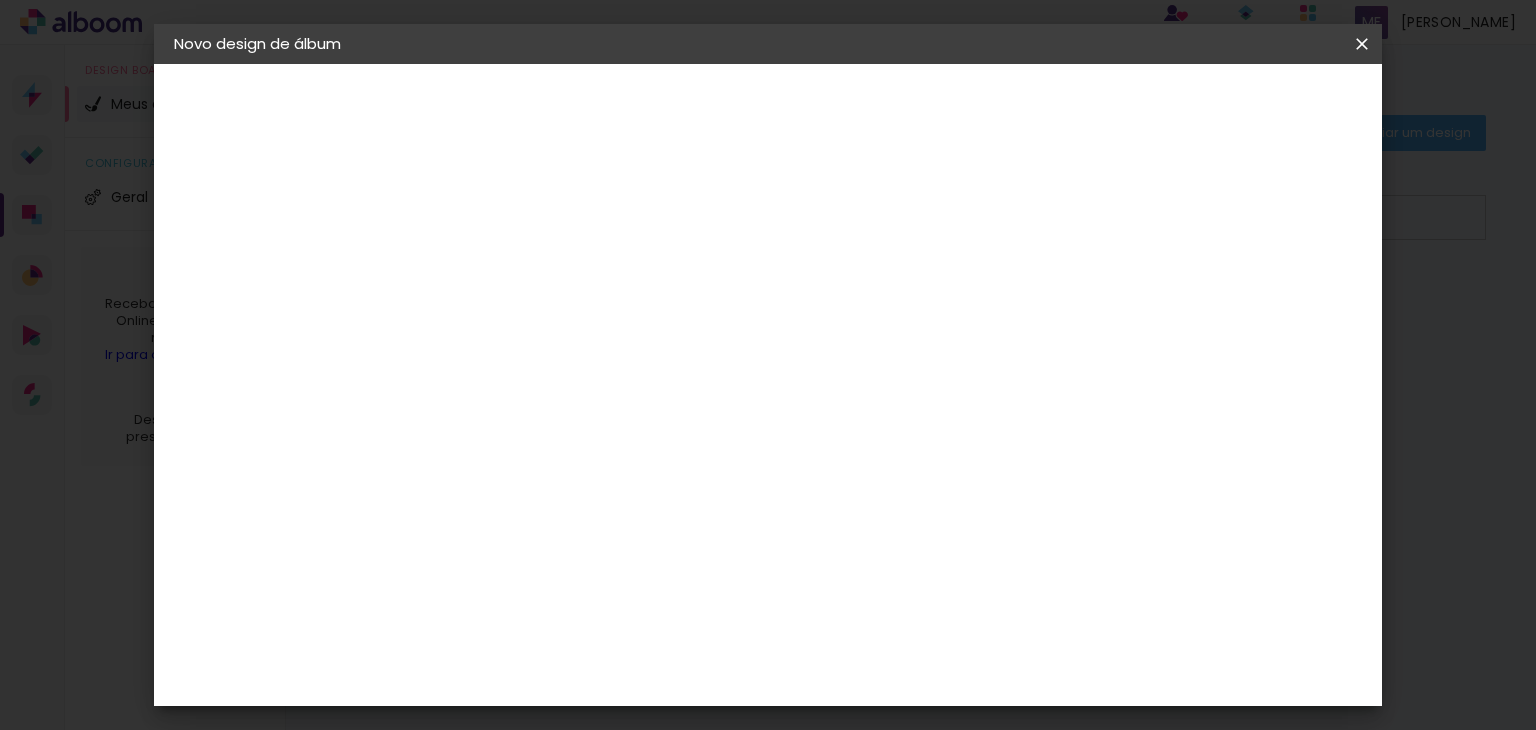 click at bounding box center [501, 268] 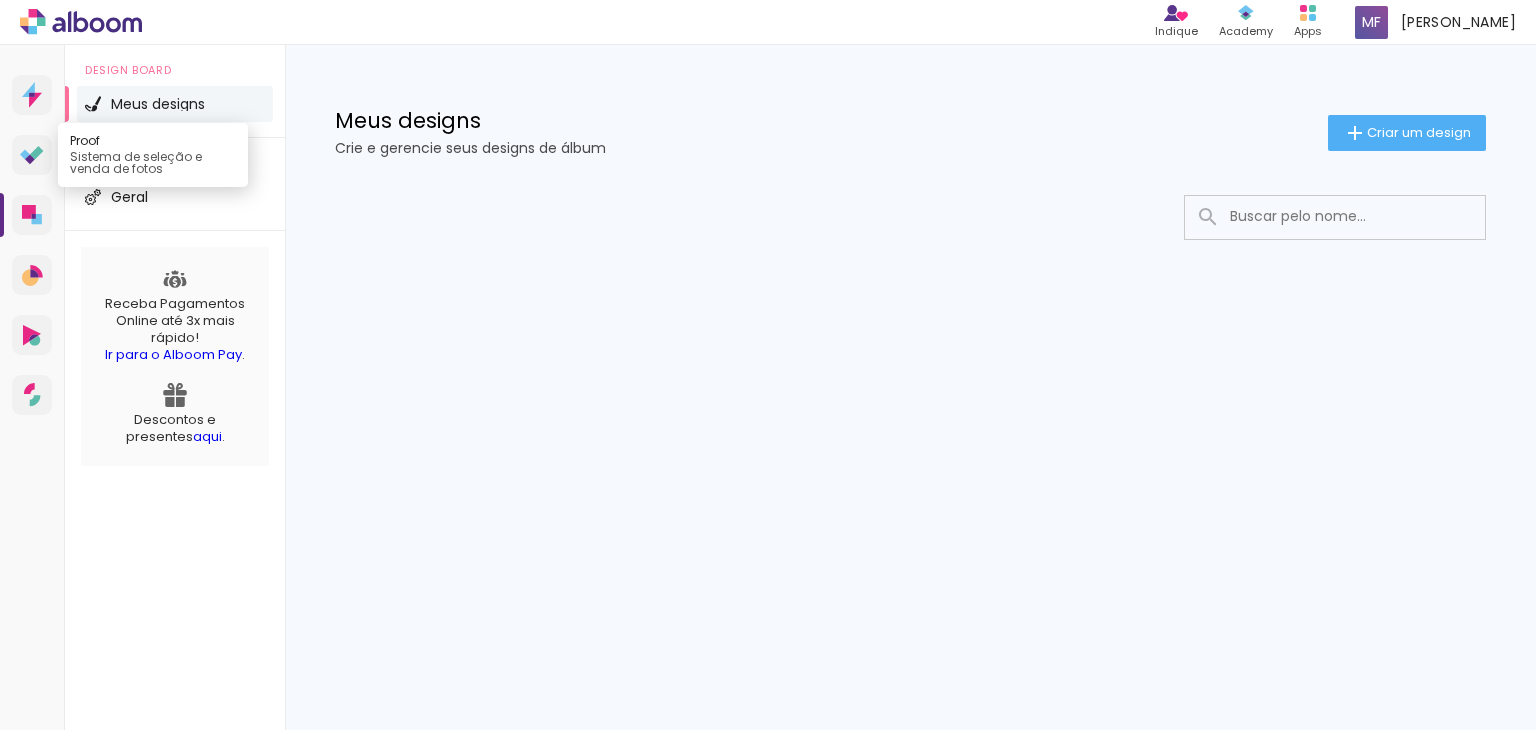 click 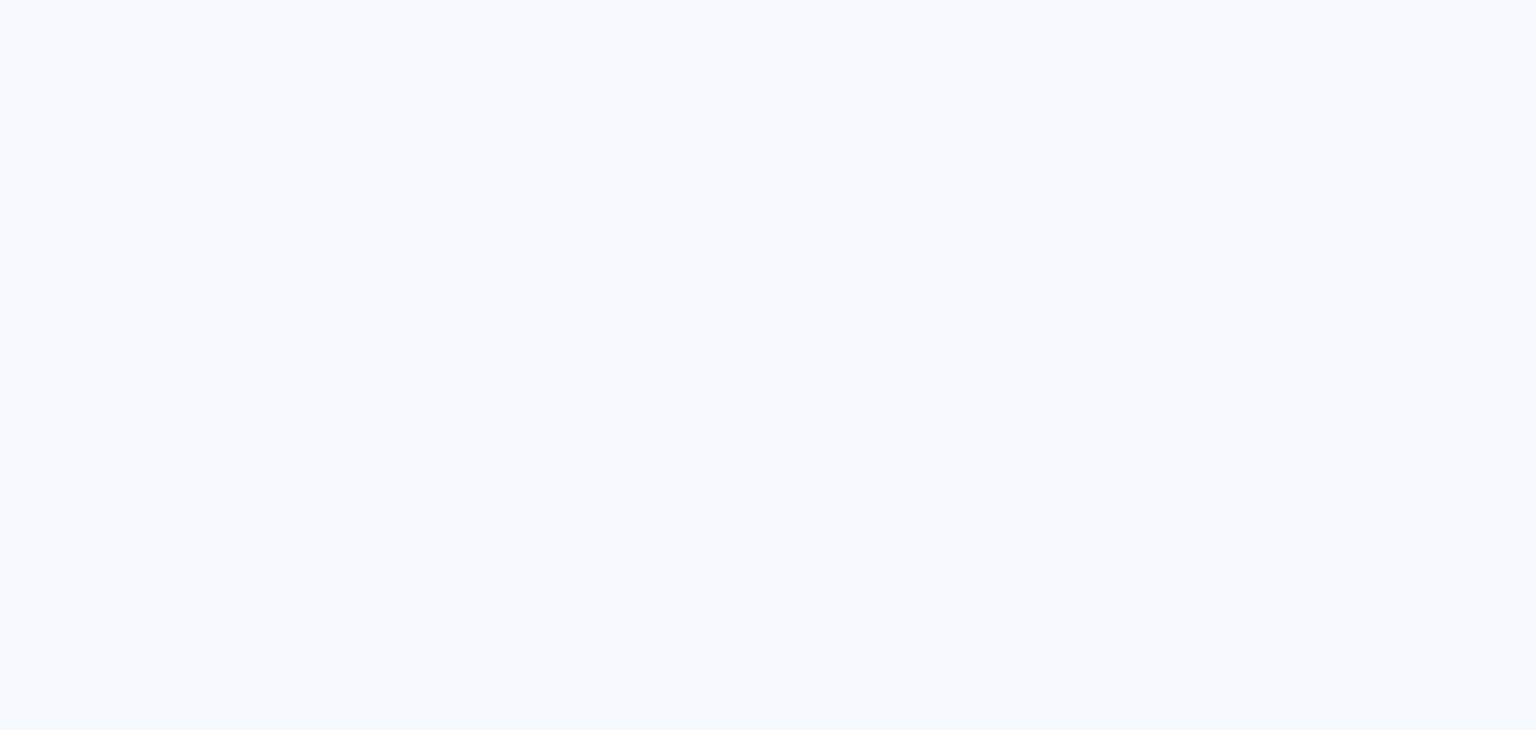 scroll, scrollTop: 0, scrollLeft: 0, axis: both 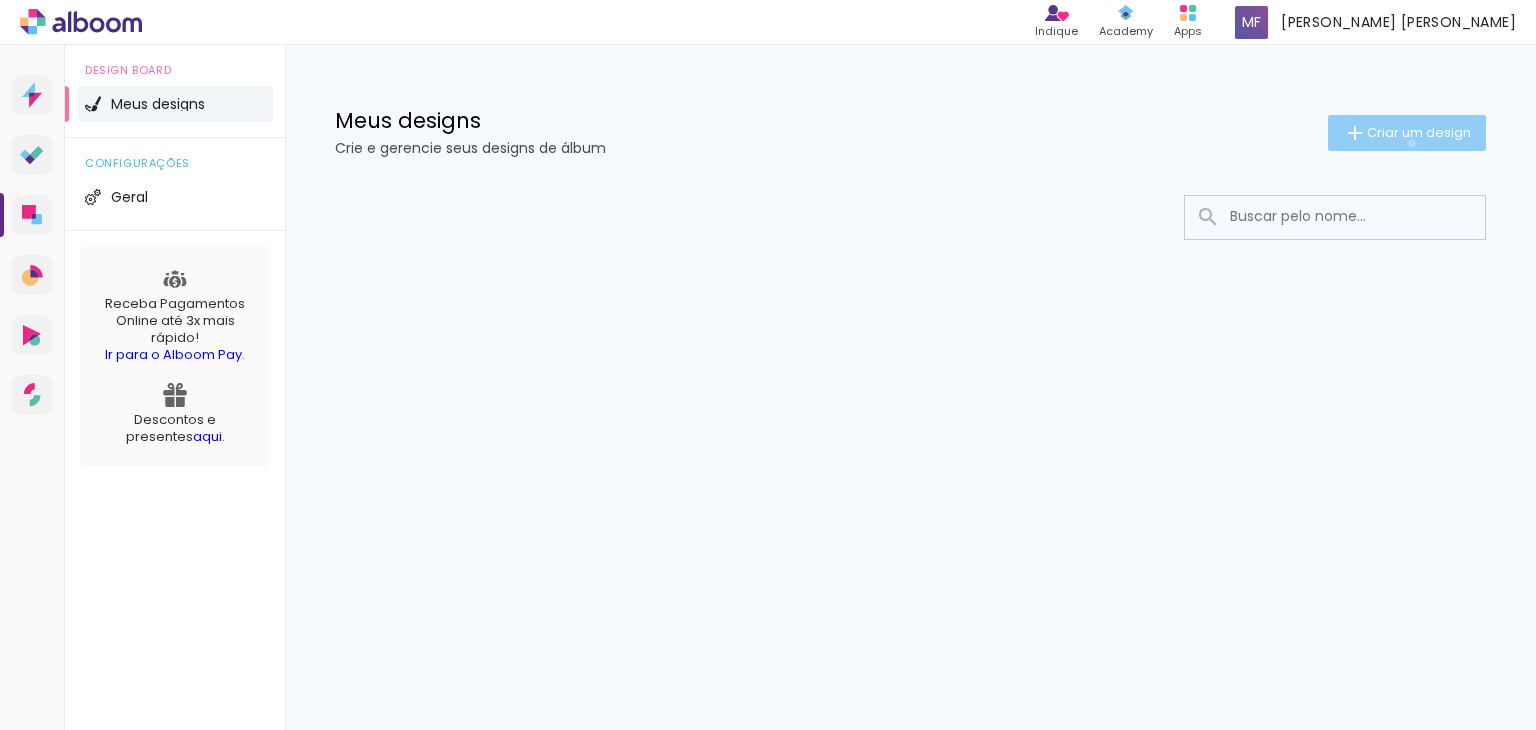 click on "Criar um design" 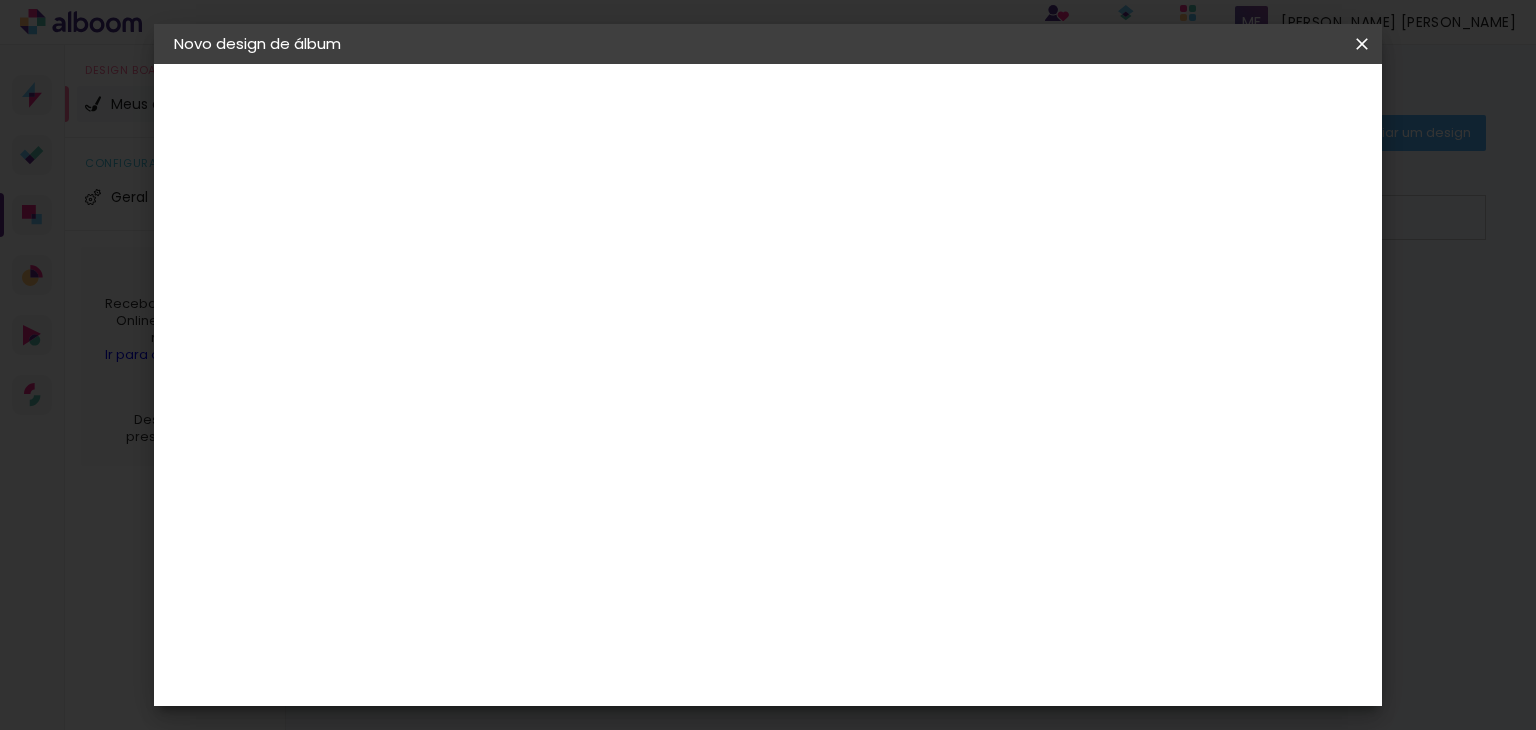 click at bounding box center (501, 268) 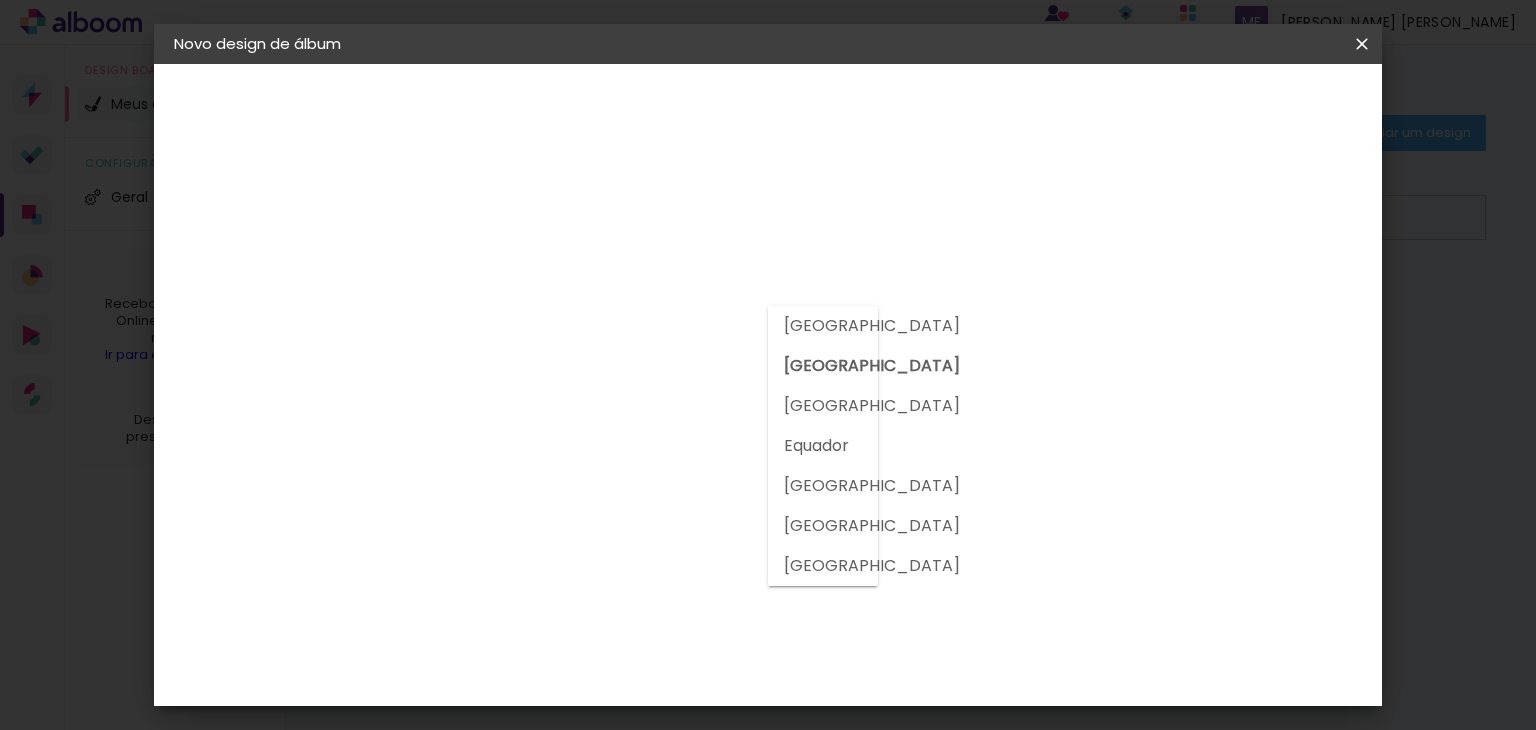 click on "[GEOGRAPHIC_DATA]" at bounding box center (544, 319) 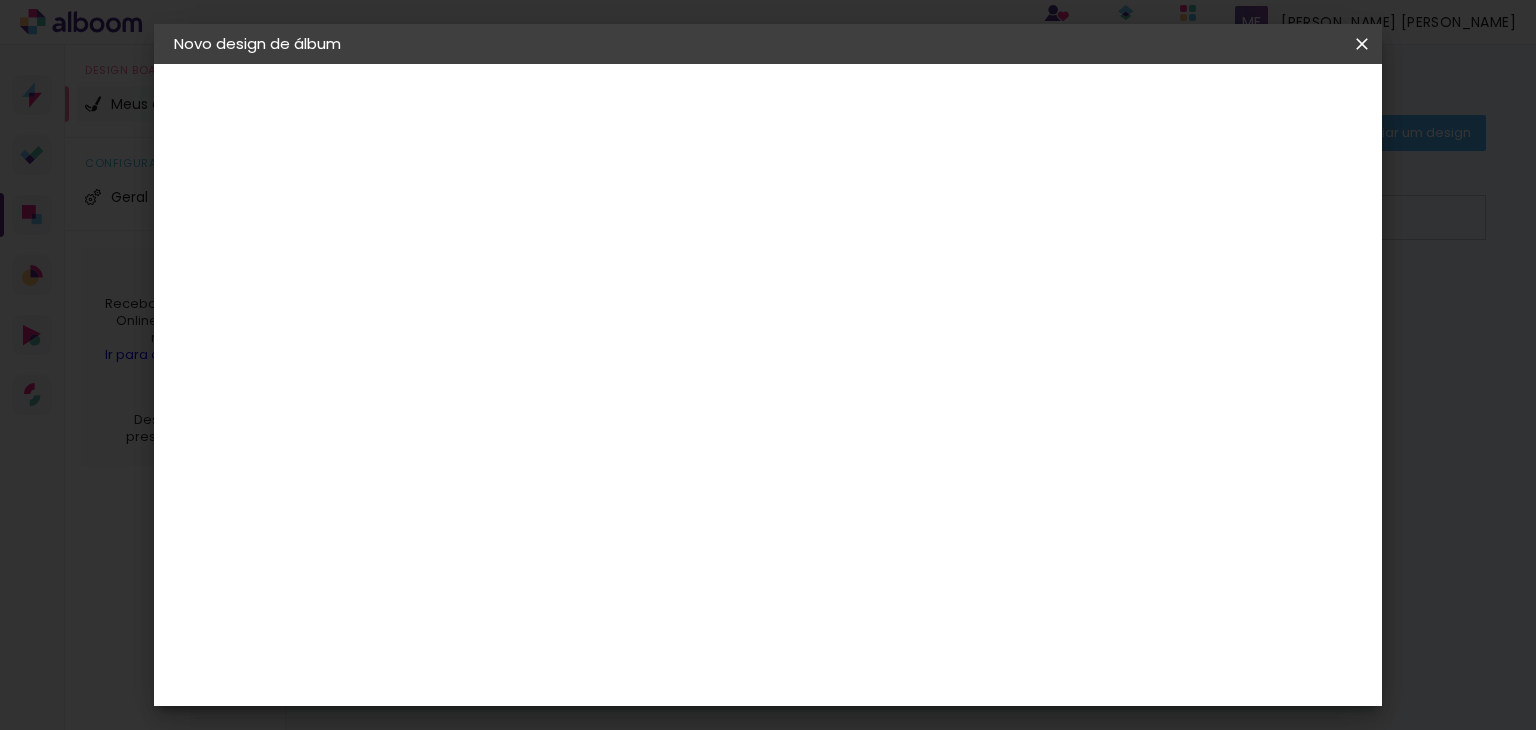 click on "Tamanho Livre" at bounding box center (779, 304) 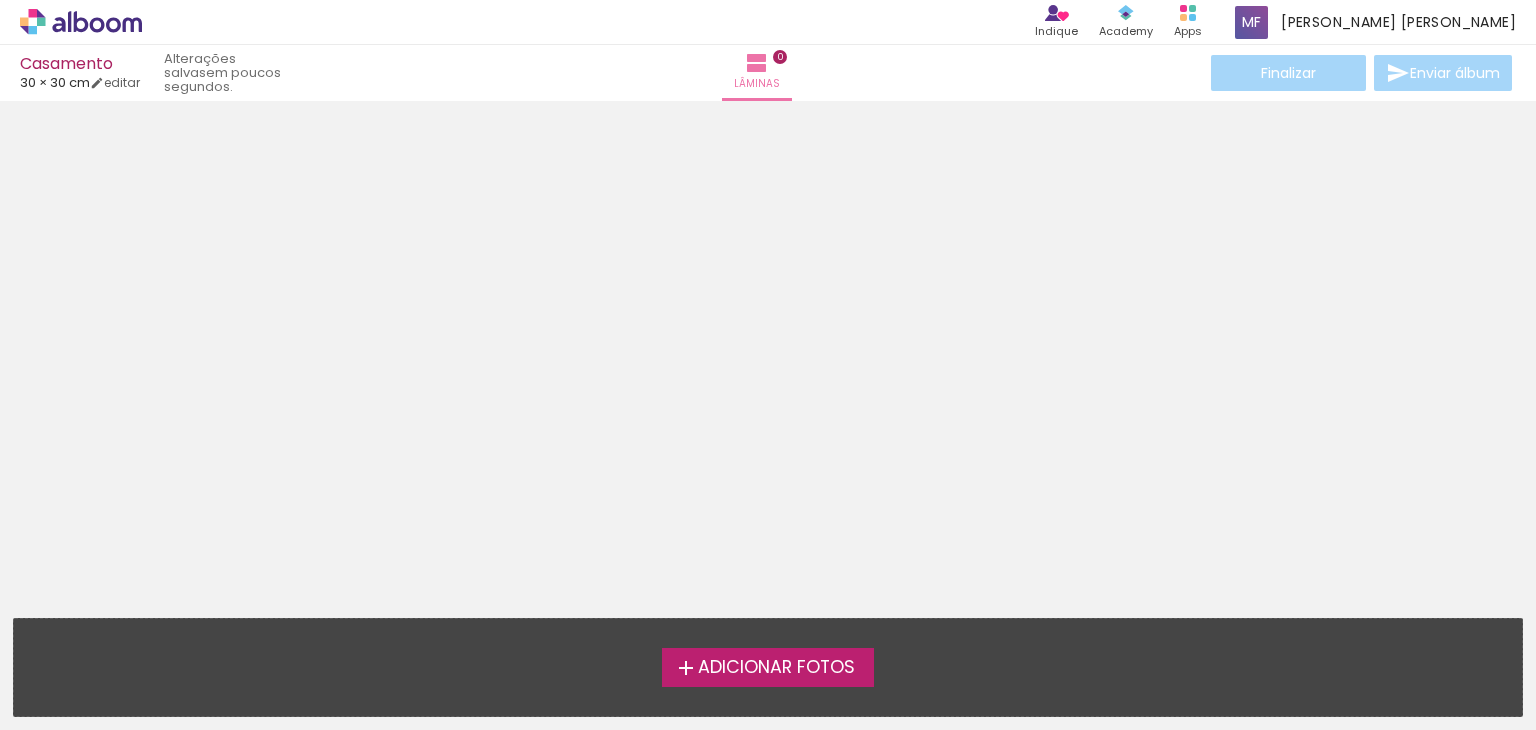 click on "Adicionar Fotos" at bounding box center [776, 668] 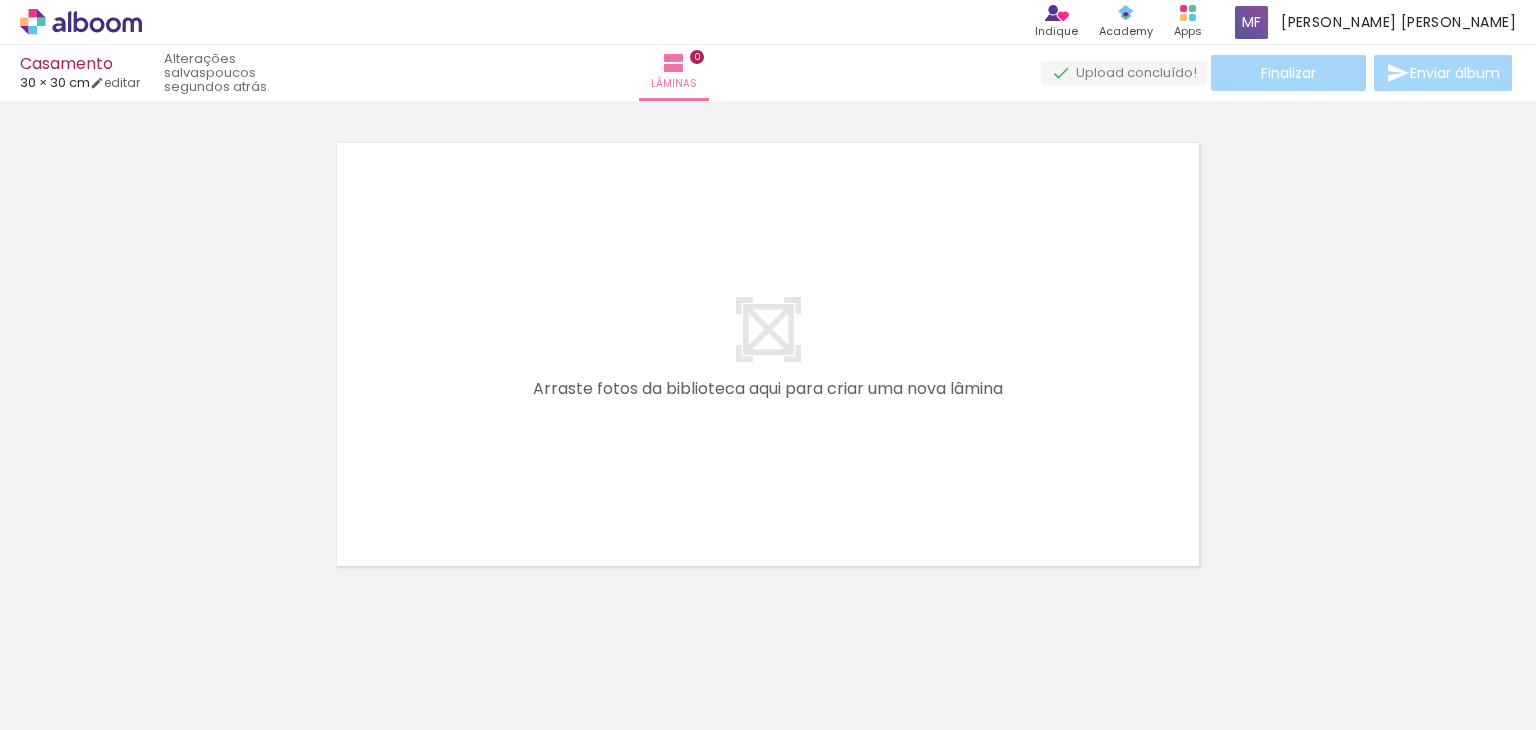 scroll, scrollTop: 25, scrollLeft: 0, axis: vertical 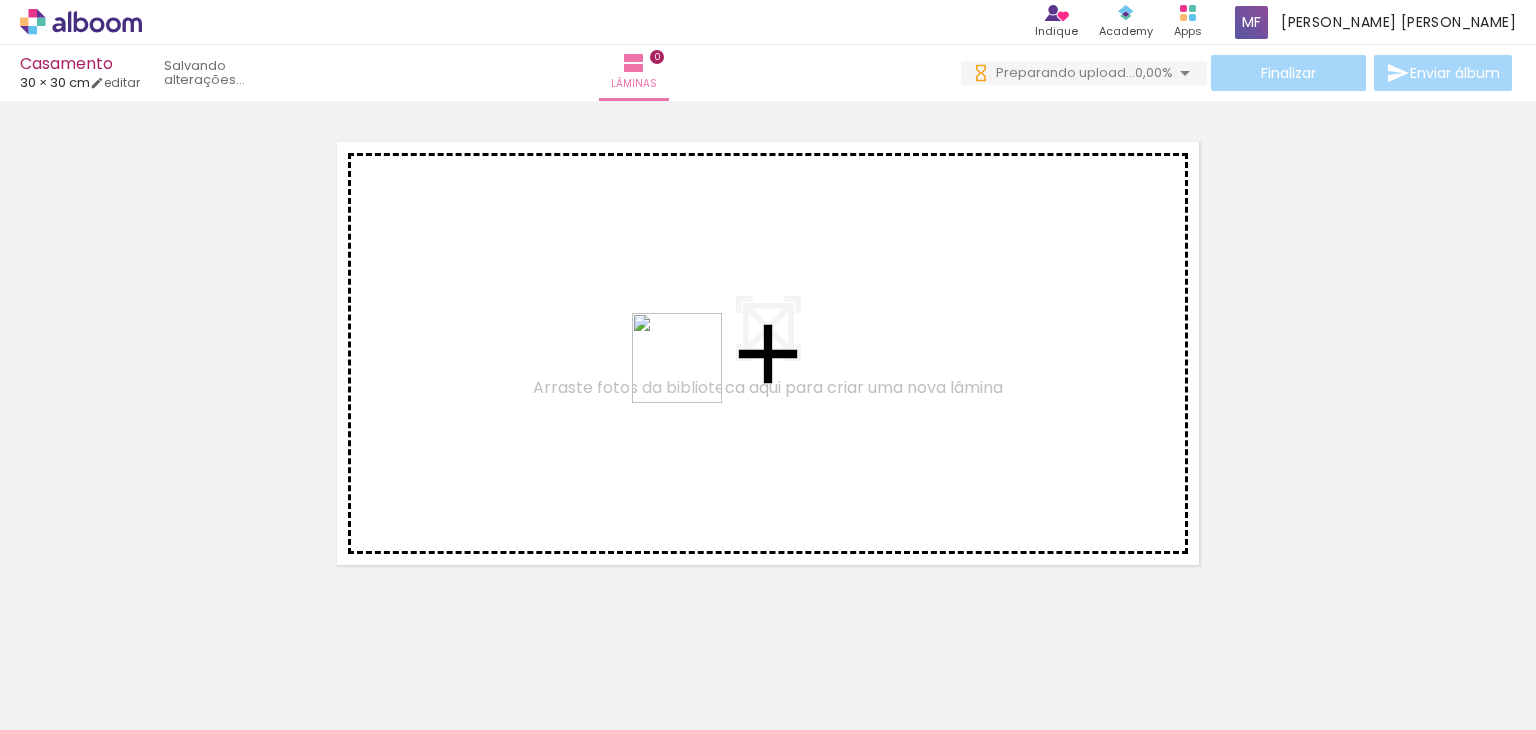 drag, startPoint x: 660, startPoint y: 661, endPoint x: 697, endPoint y: 361, distance: 302.27304 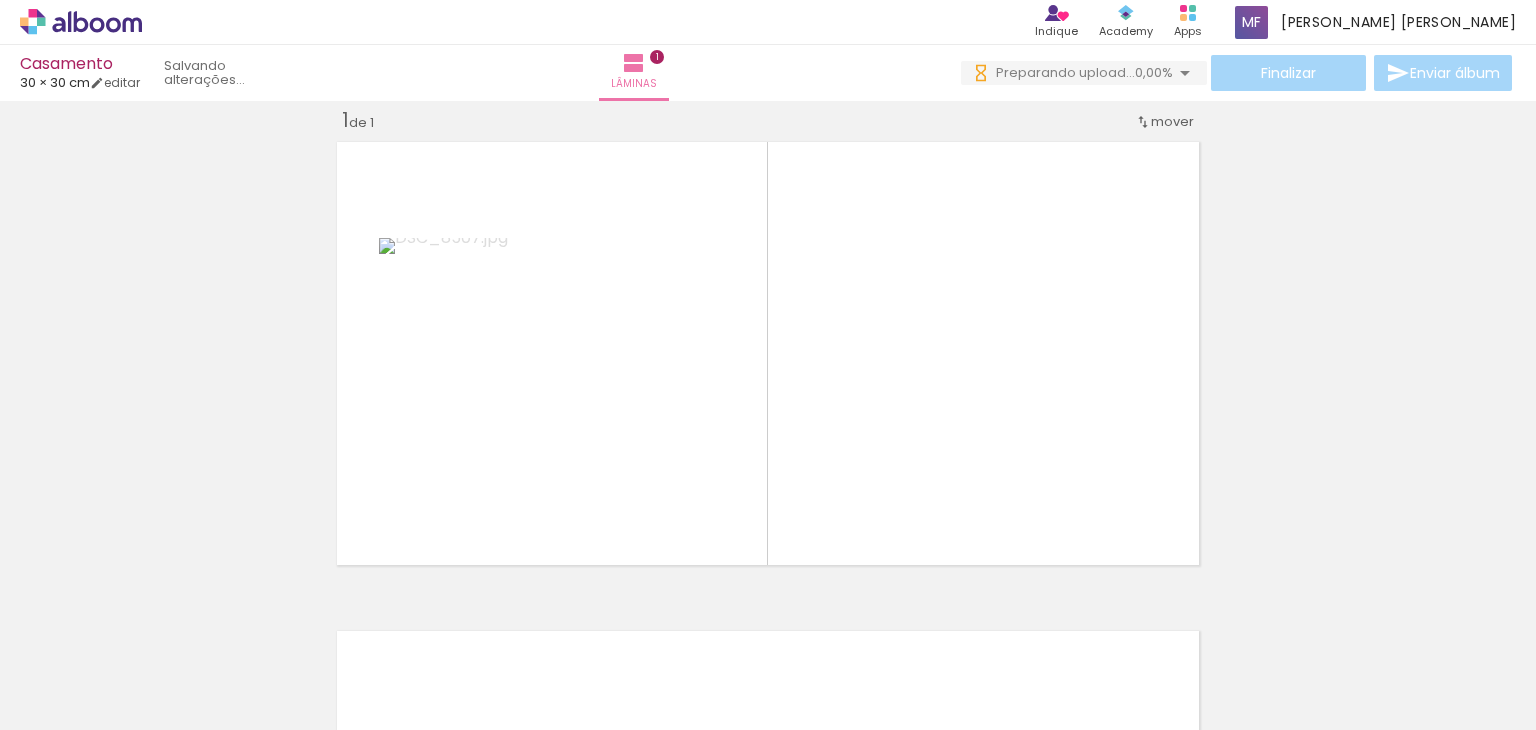 scroll, scrollTop: 25, scrollLeft: 0, axis: vertical 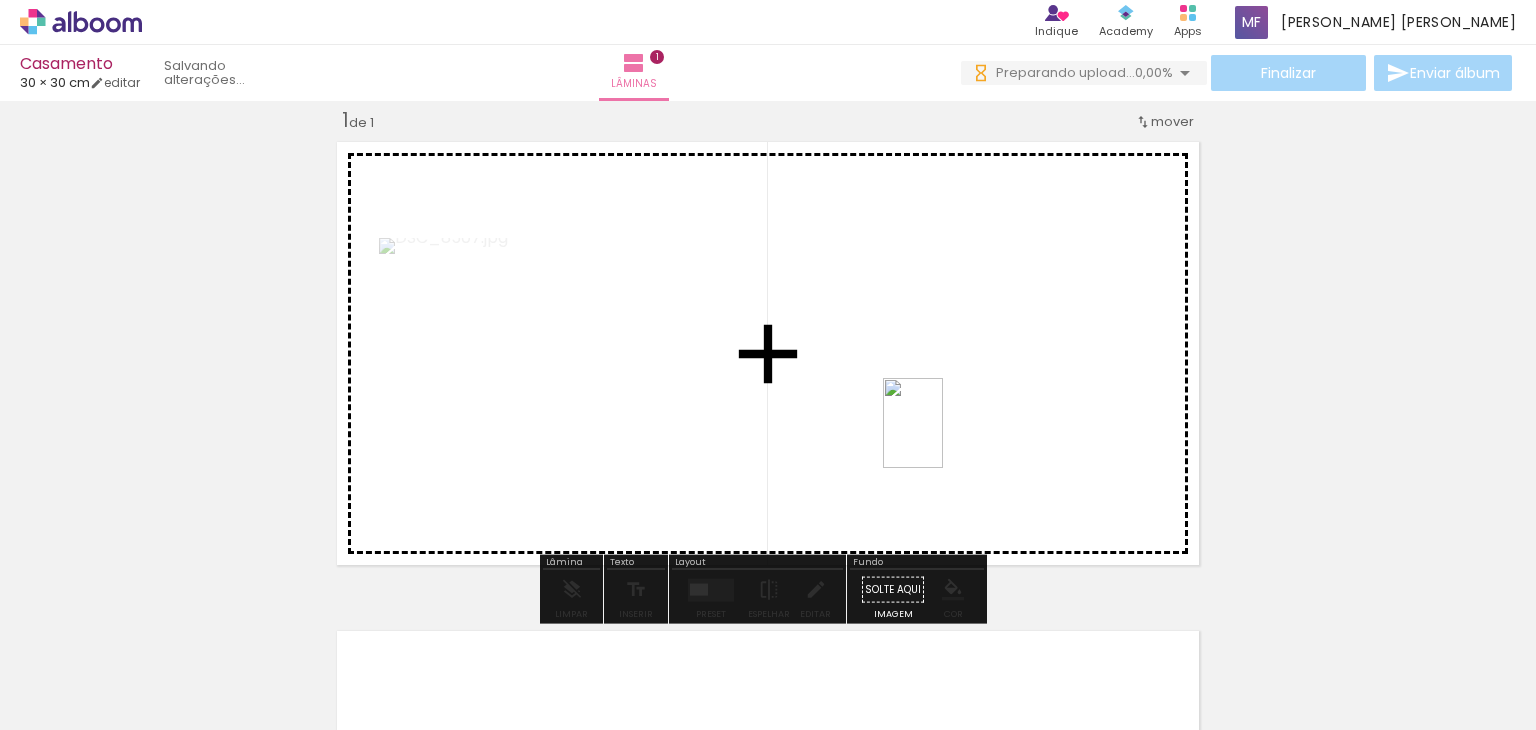 drag, startPoint x: 537, startPoint y: 677, endPoint x: 947, endPoint y: 558, distance: 426.92038 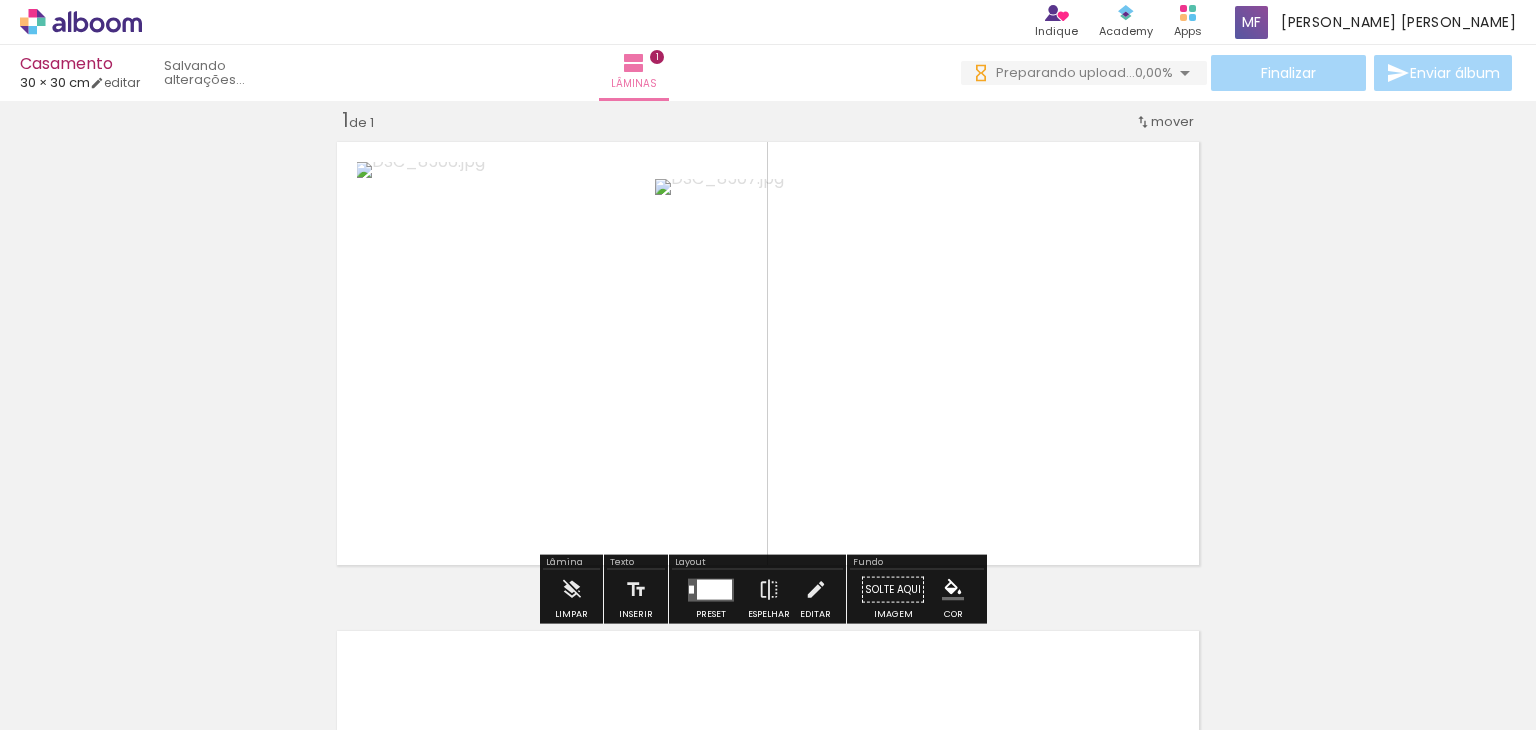 scroll, scrollTop: 0, scrollLeft: 0, axis: both 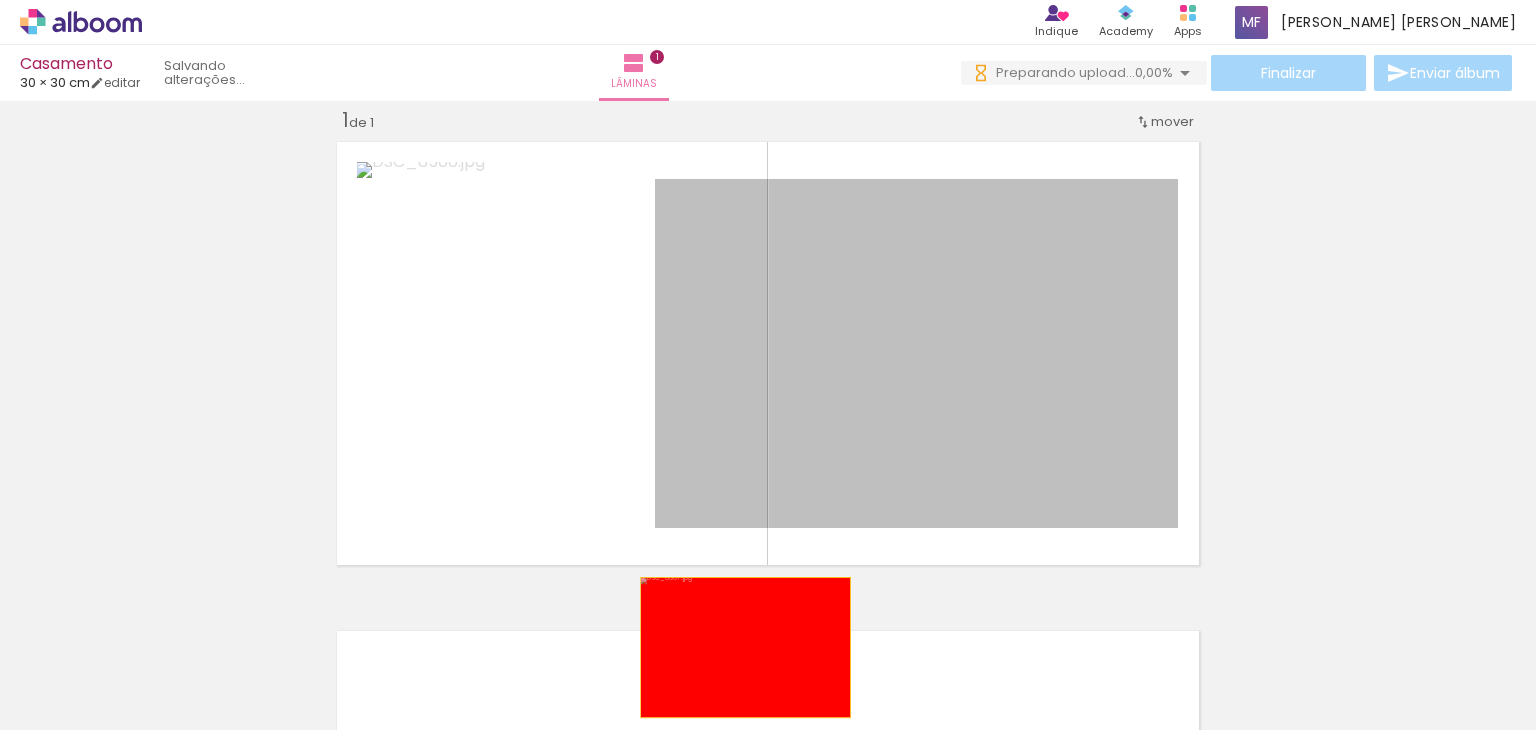 drag, startPoint x: 883, startPoint y: 410, endPoint x: 738, endPoint y: 647, distance: 277.83807 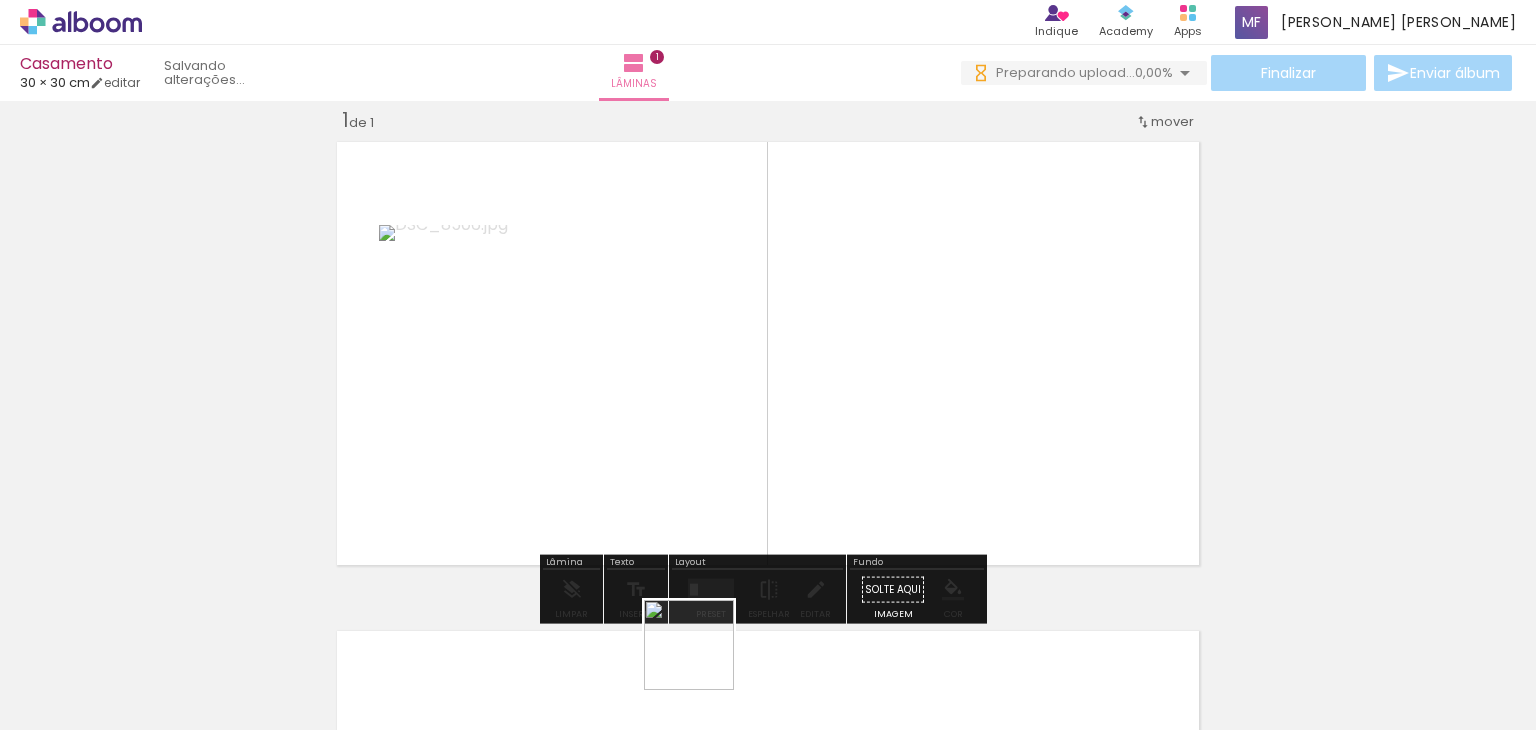 click at bounding box center [0, 0] 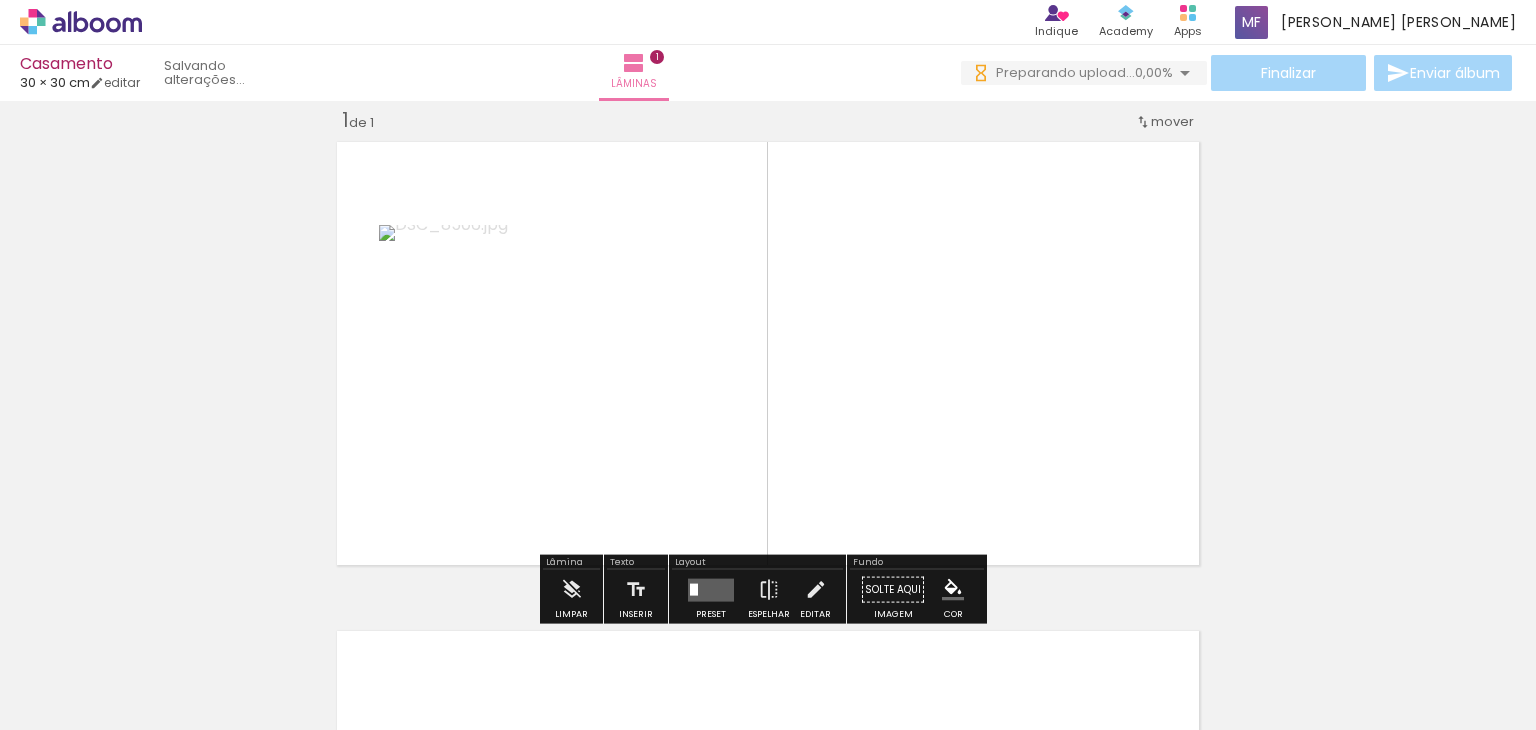 scroll, scrollTop: 0, scrollLeft: 0, axis: both 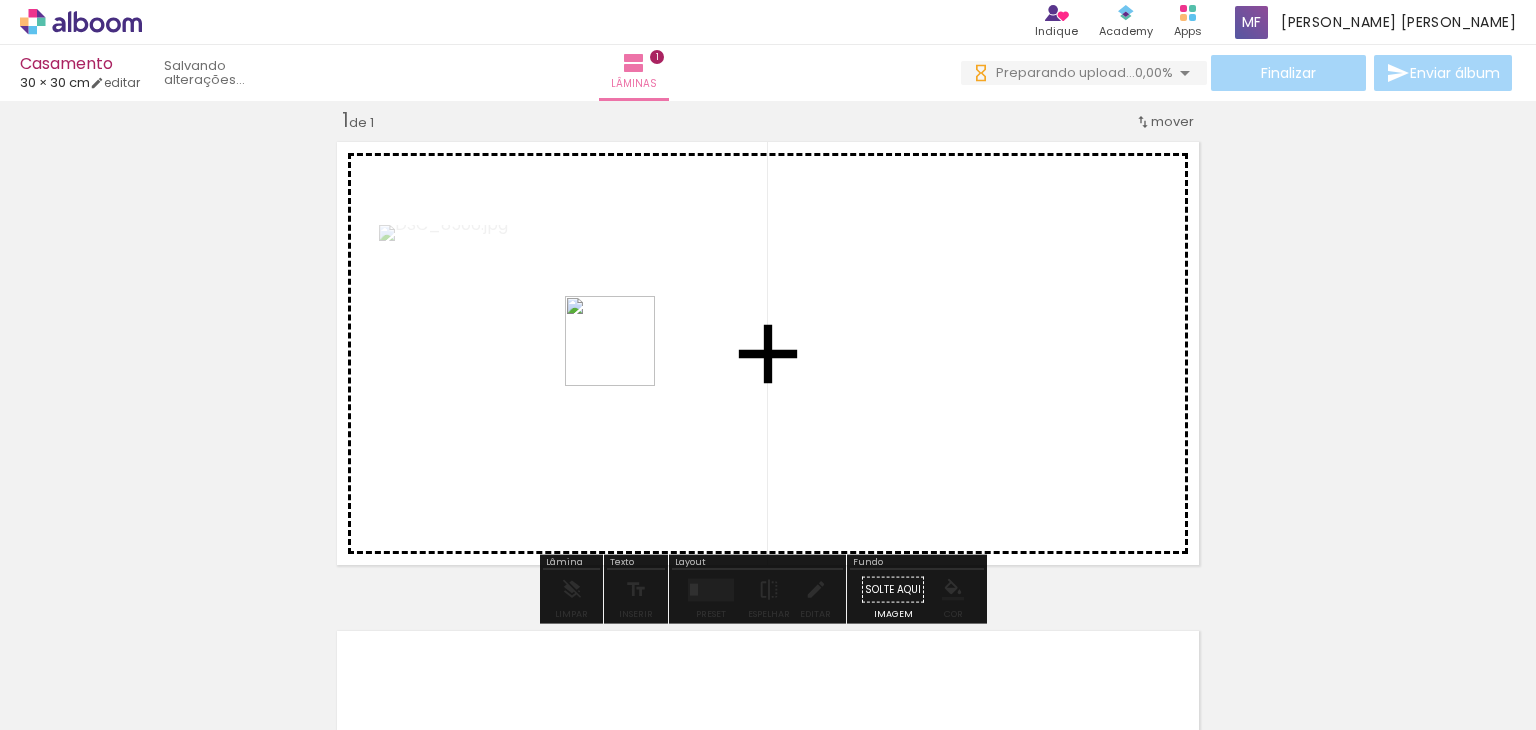 drag, startPoint x: 620, startPoint y: 361, endPoint x: 643, endPoint y: 338, distance: 32.526913 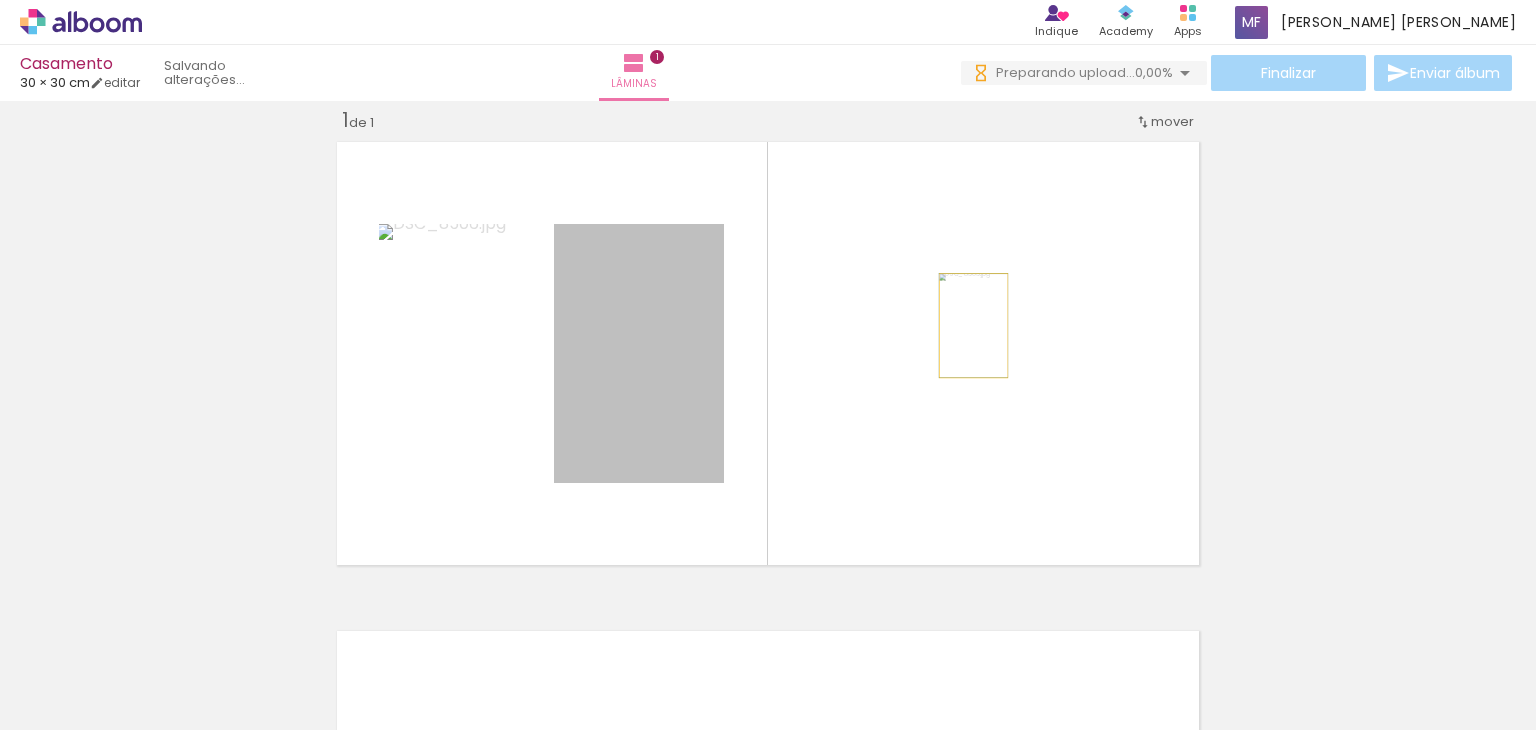 drag, startPoint x: 871, startPoint y: 341, endPoint x: 966, endPoint y: 325, distance: 96.337944 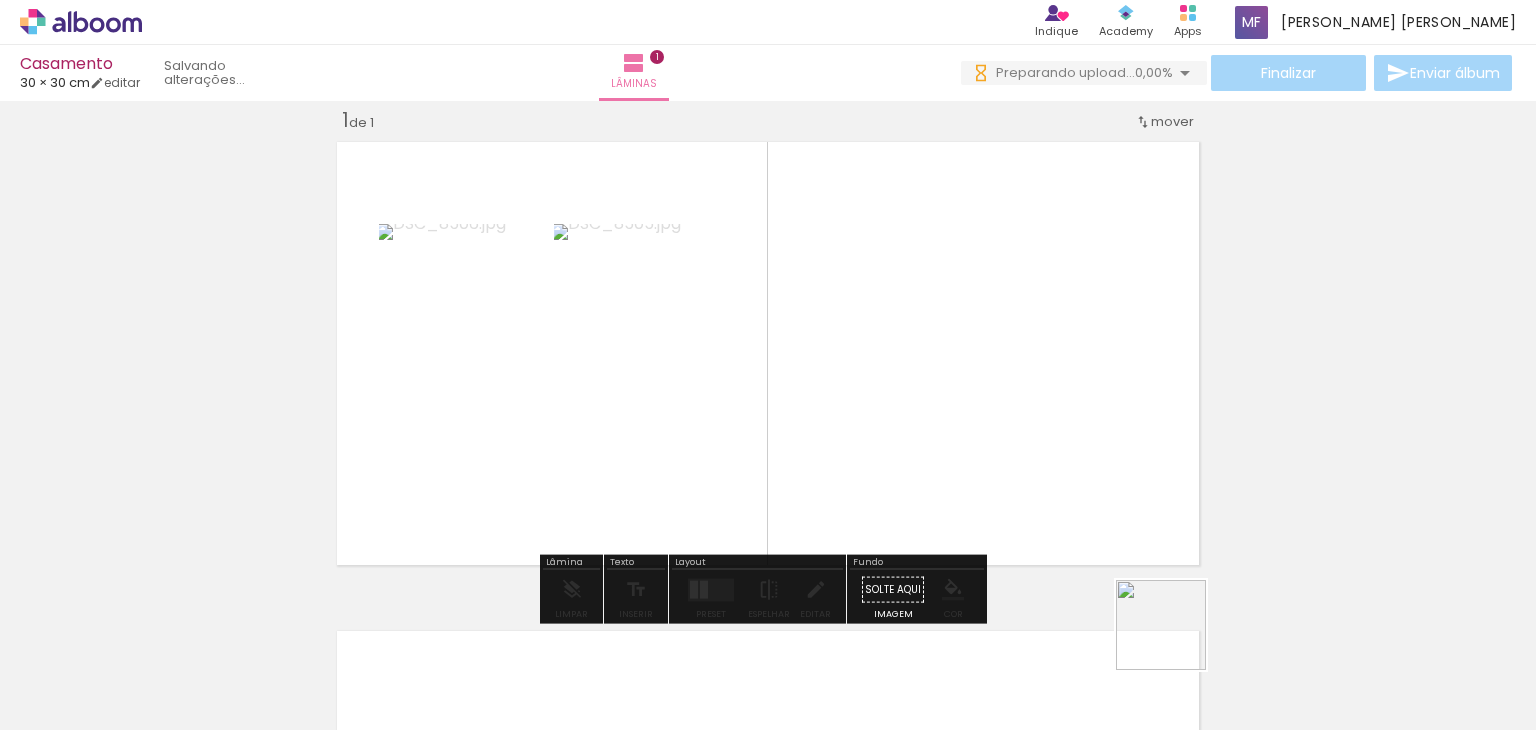 scroll, scrollTop: 0, scrollLeft: 0, axis: both 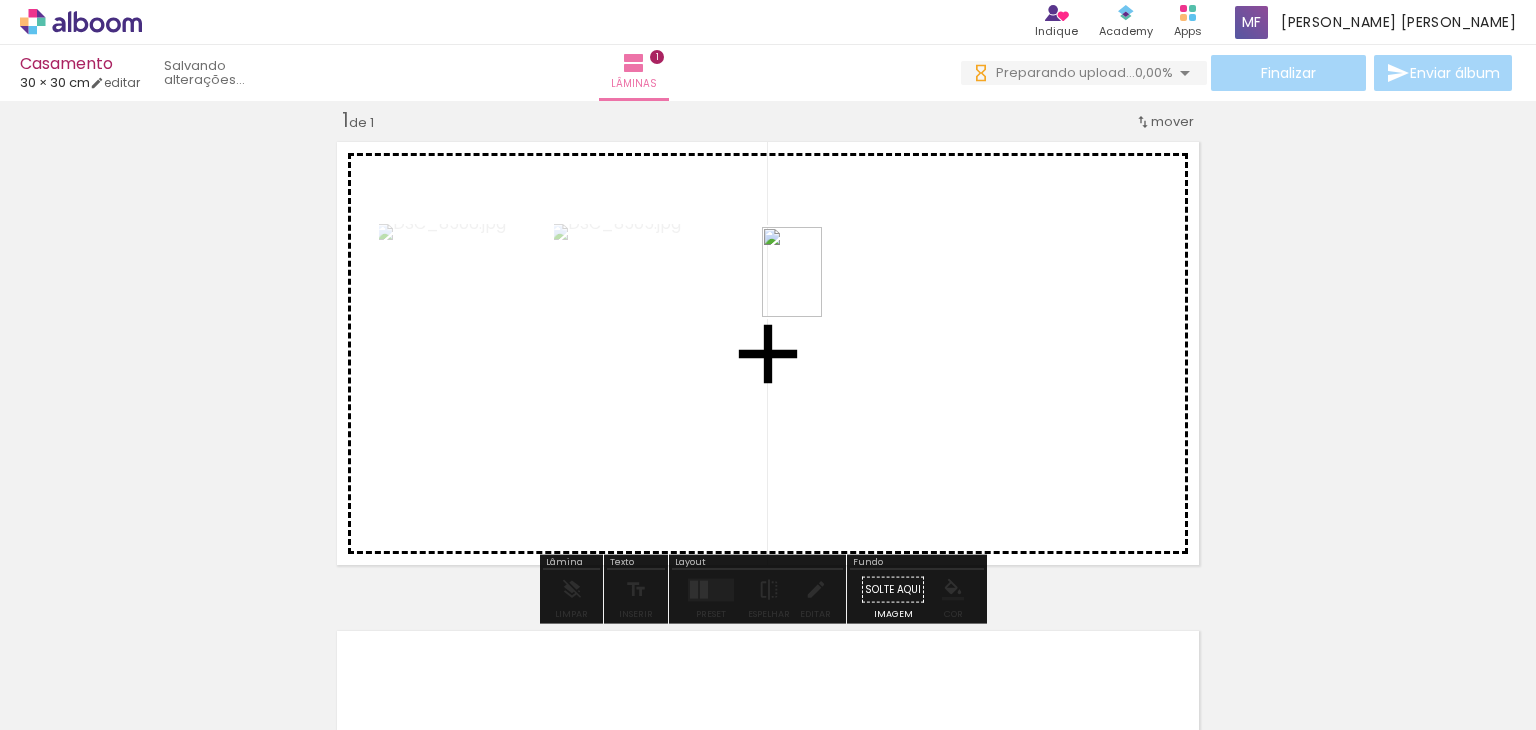 drag, startPoint x: 1196, startPoint y: 659, endPoint x: 822, endPoint y: 287, distance: 527.50354 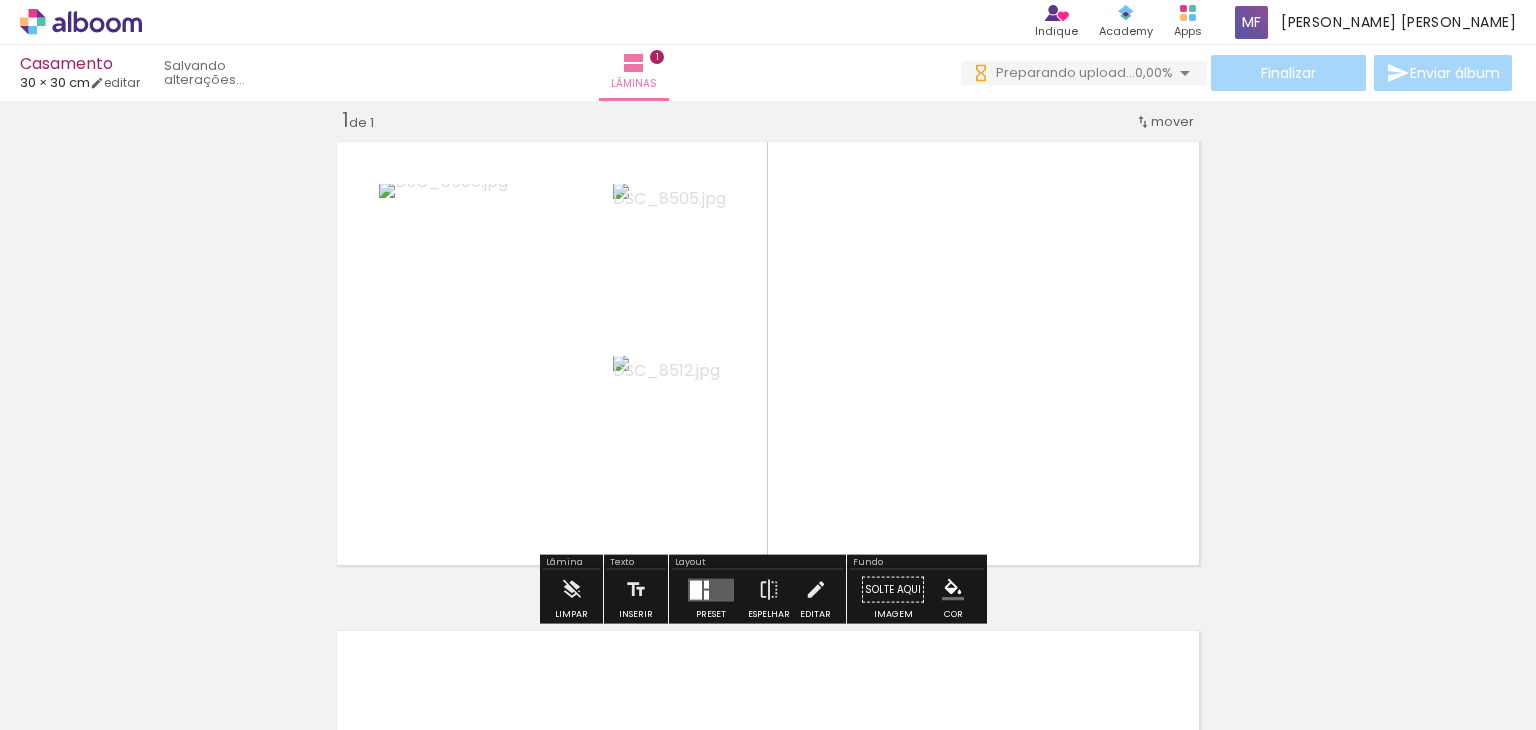 scroll, scrollTop: 0, scrollLeft: 0, axis: both 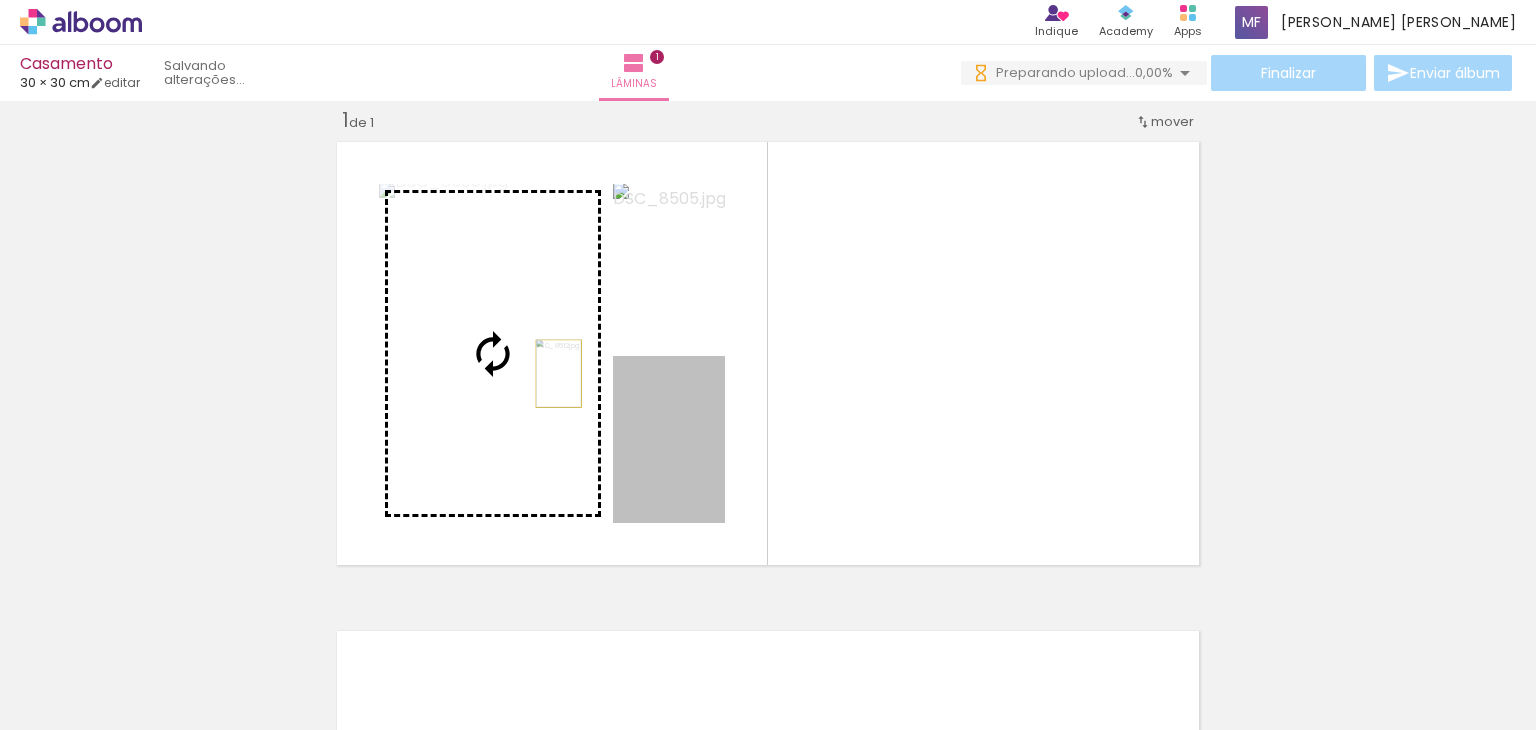 drag, startPoint x: 683, startPoint y: 452, endPoint x: 548, endPoint y: 371, distance: 157.4357 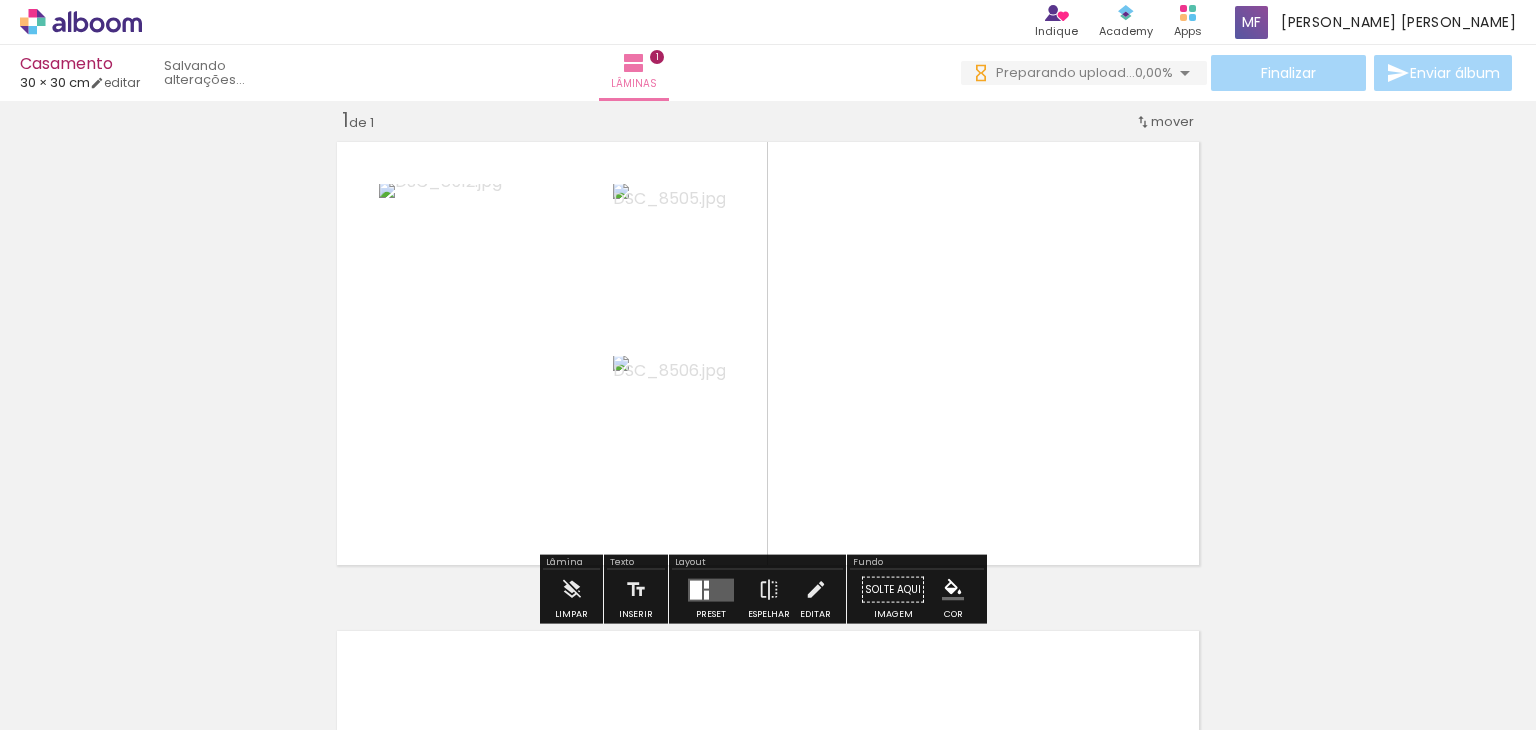 scroll, scrollTop: 0, scrollLeft: 0, axis: both 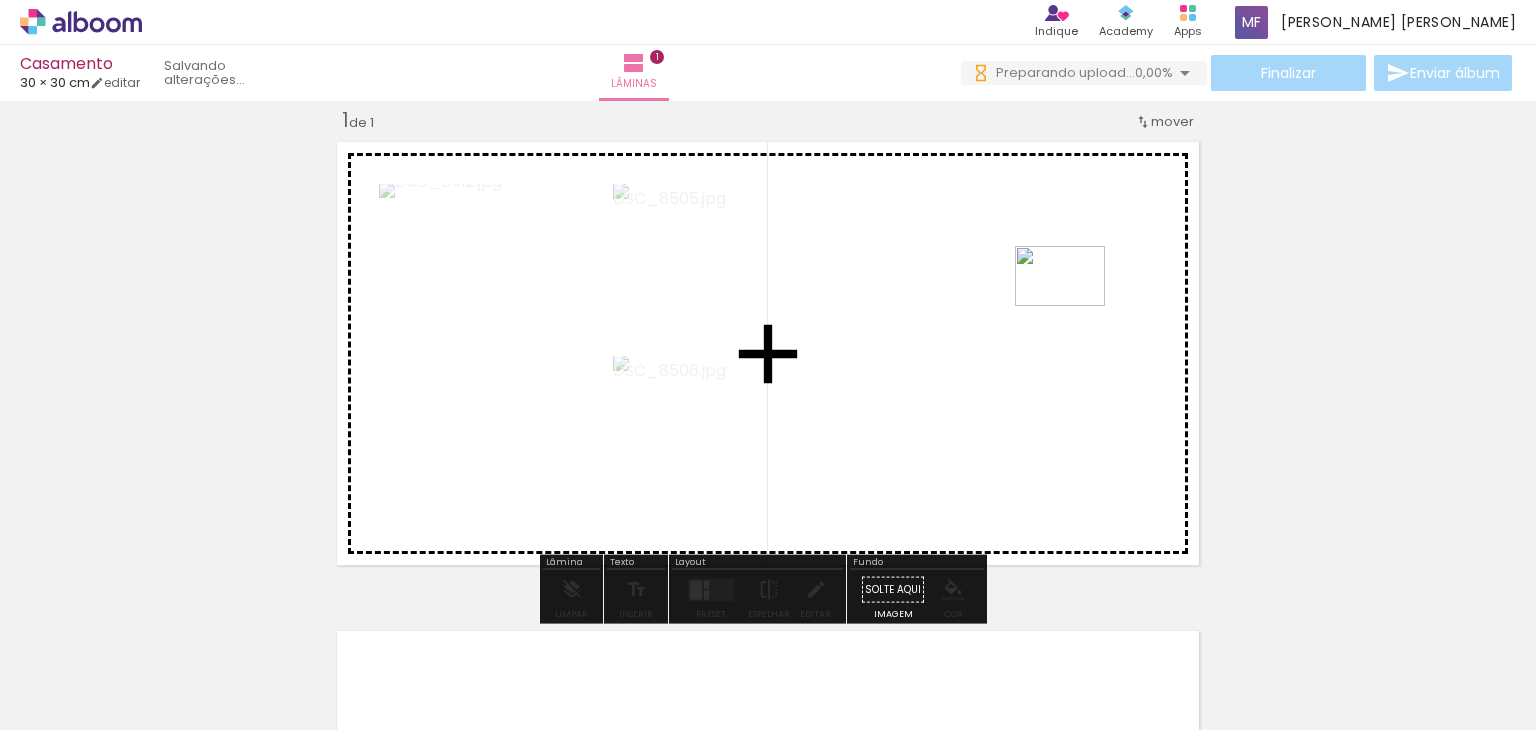 drag, startPoint x: 1306, startPoint y: 662, endPoint x: 1075, endPoint y: 306, distance: 424.37836 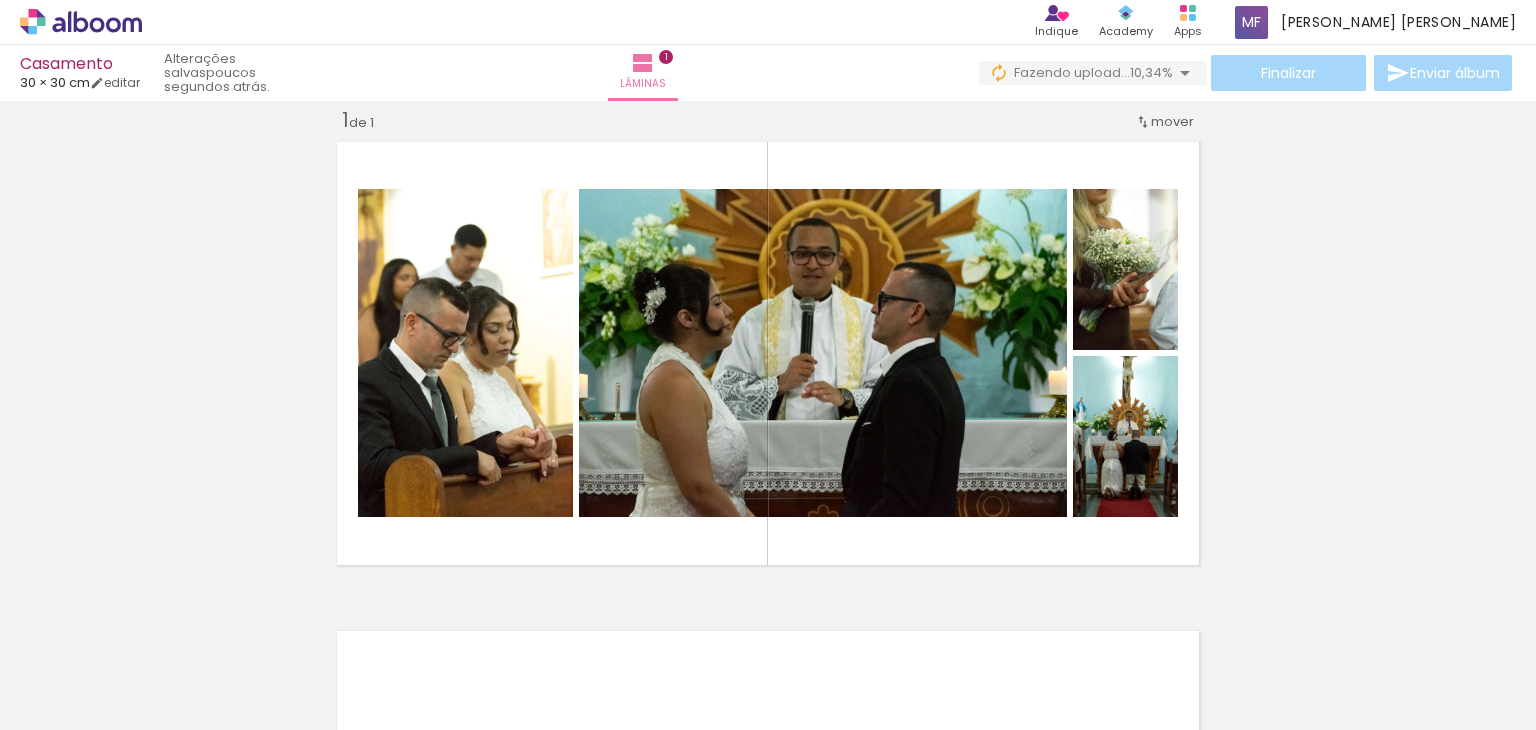 scroll, scrollTop: 0, scrollLeft: 830, axis: horizontal 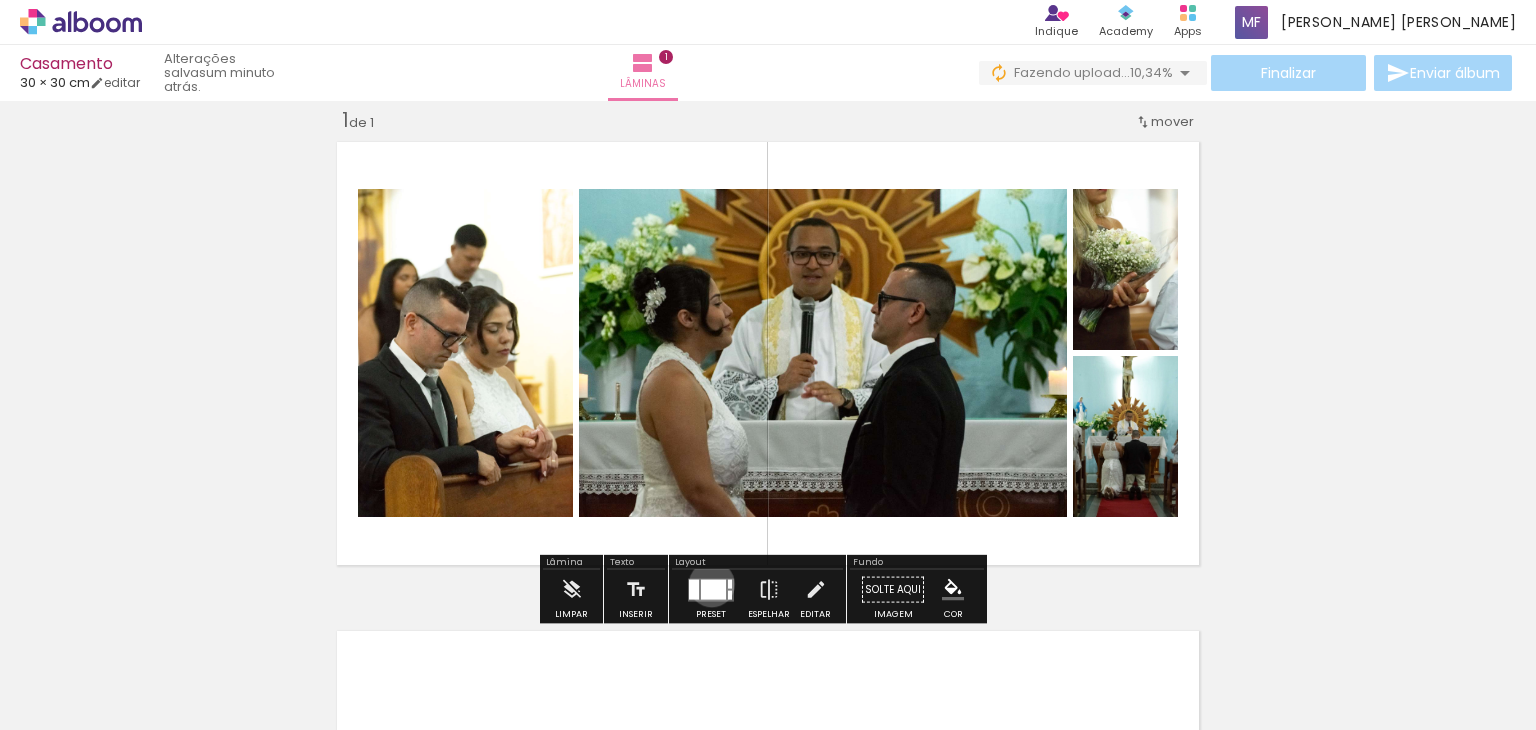 click at bounding box center (713, 589) 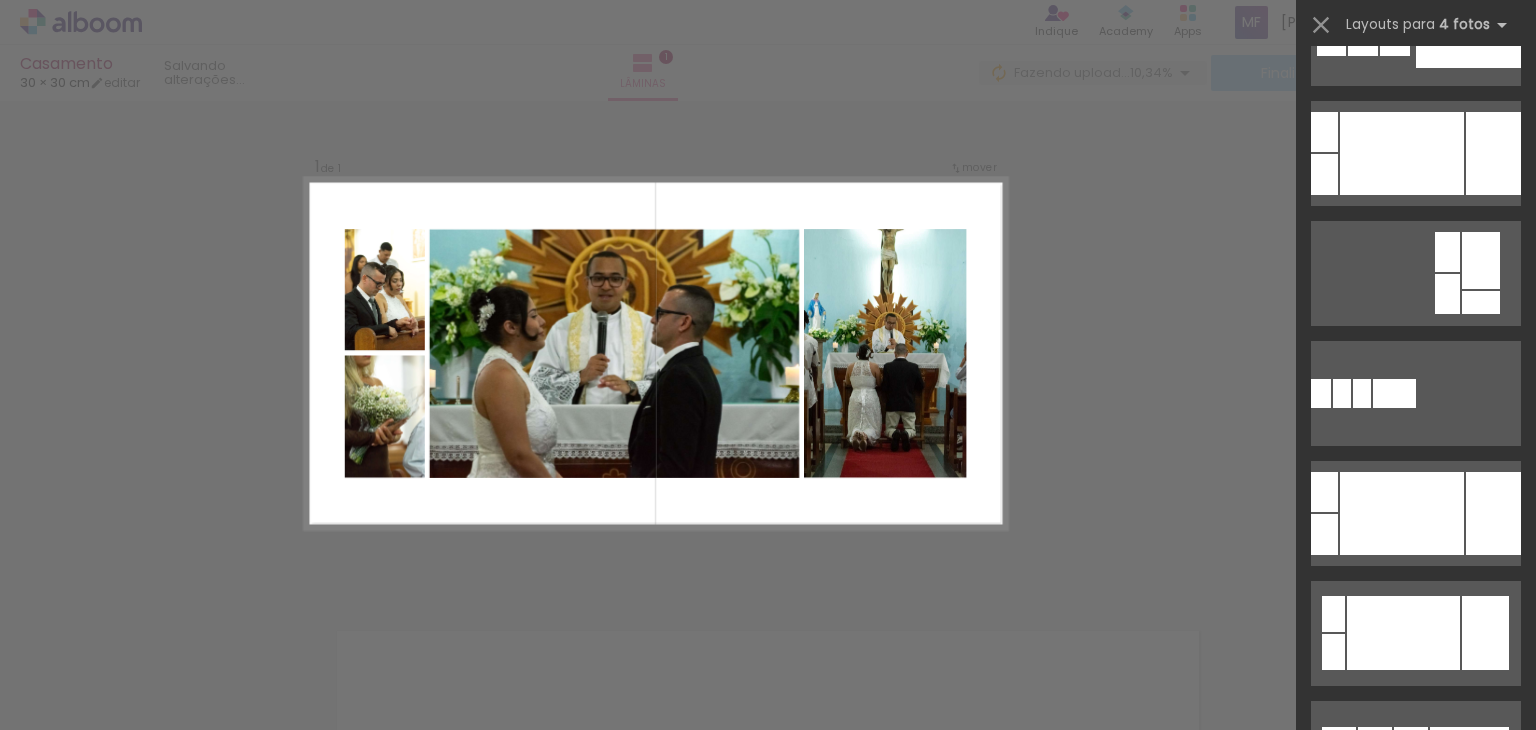 scroll, scrollTop: 500, scrollLeft: 0, axis: vertical 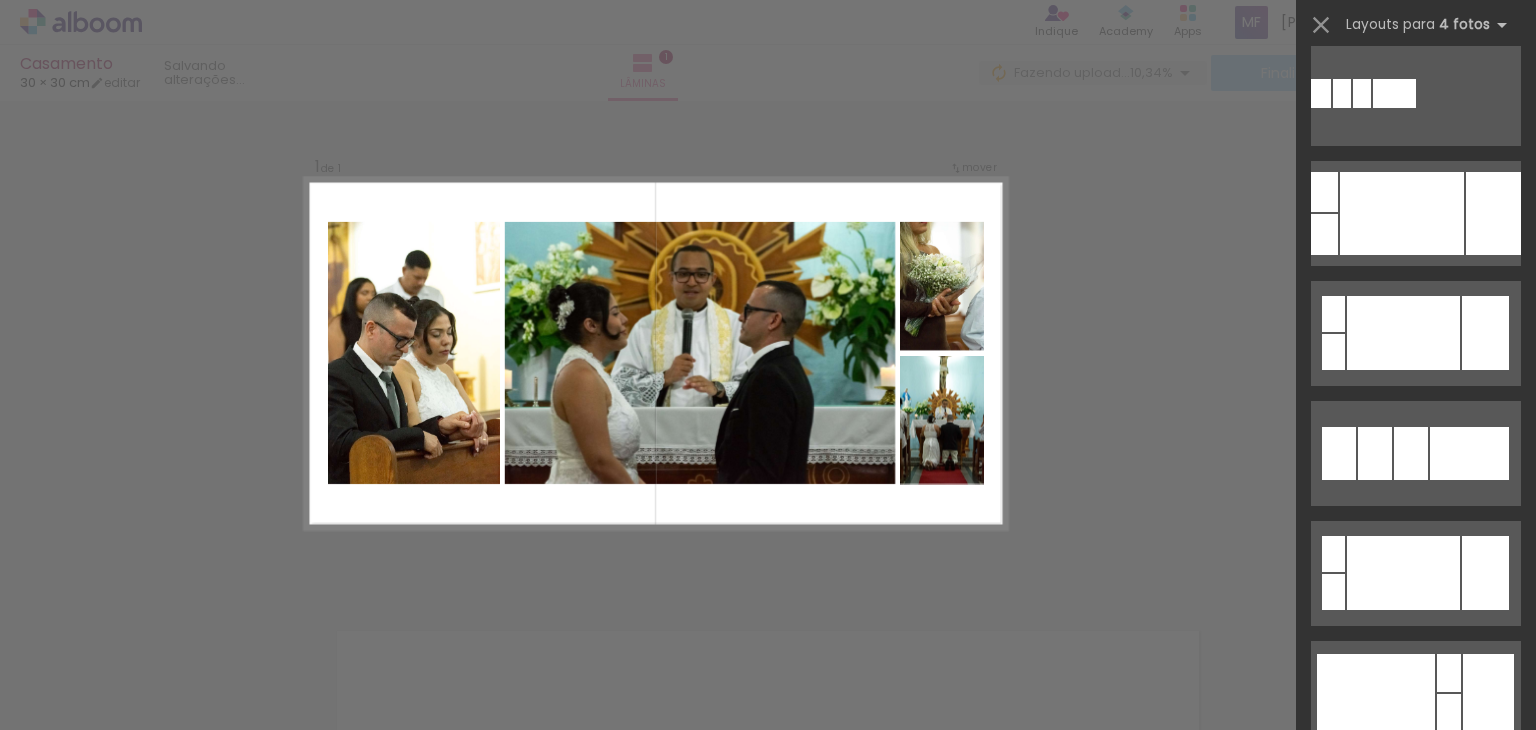 click on "Layouts para   4 fotos Procurando layouts para mais de 4 fotos? É só colocar mais fotos na lâmina primeiro.
Os layouts que estão aqui são para 4 fotos, porque a lâmina que você escolheu tem 4 fotos. Se você colocar 10 fotos na lâmina, irão aparecer aqui somente os layouts pra 10 fotos." at bounding box center (1416, 25) 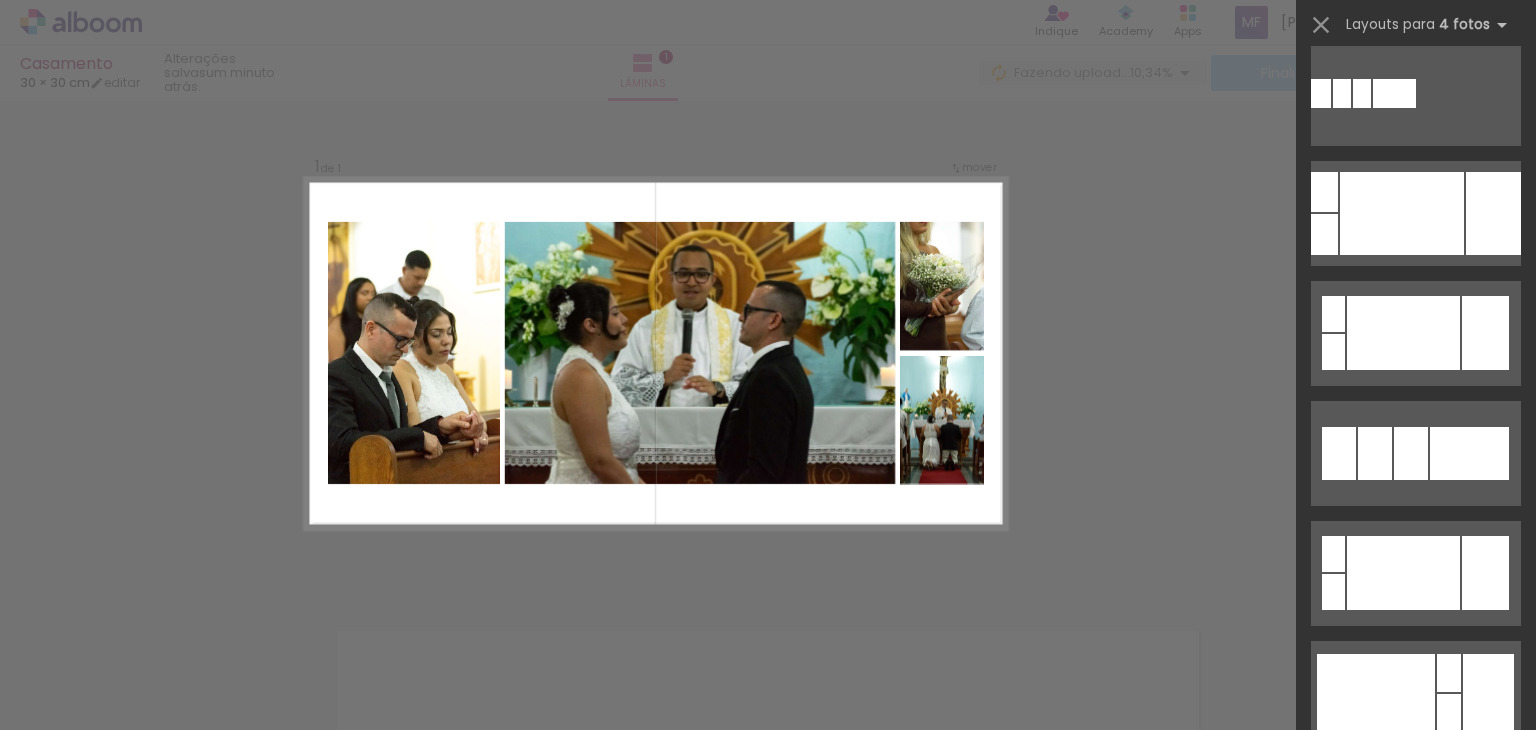 scroll, scrollTop: 0, scrollLeft: 0, axis: both 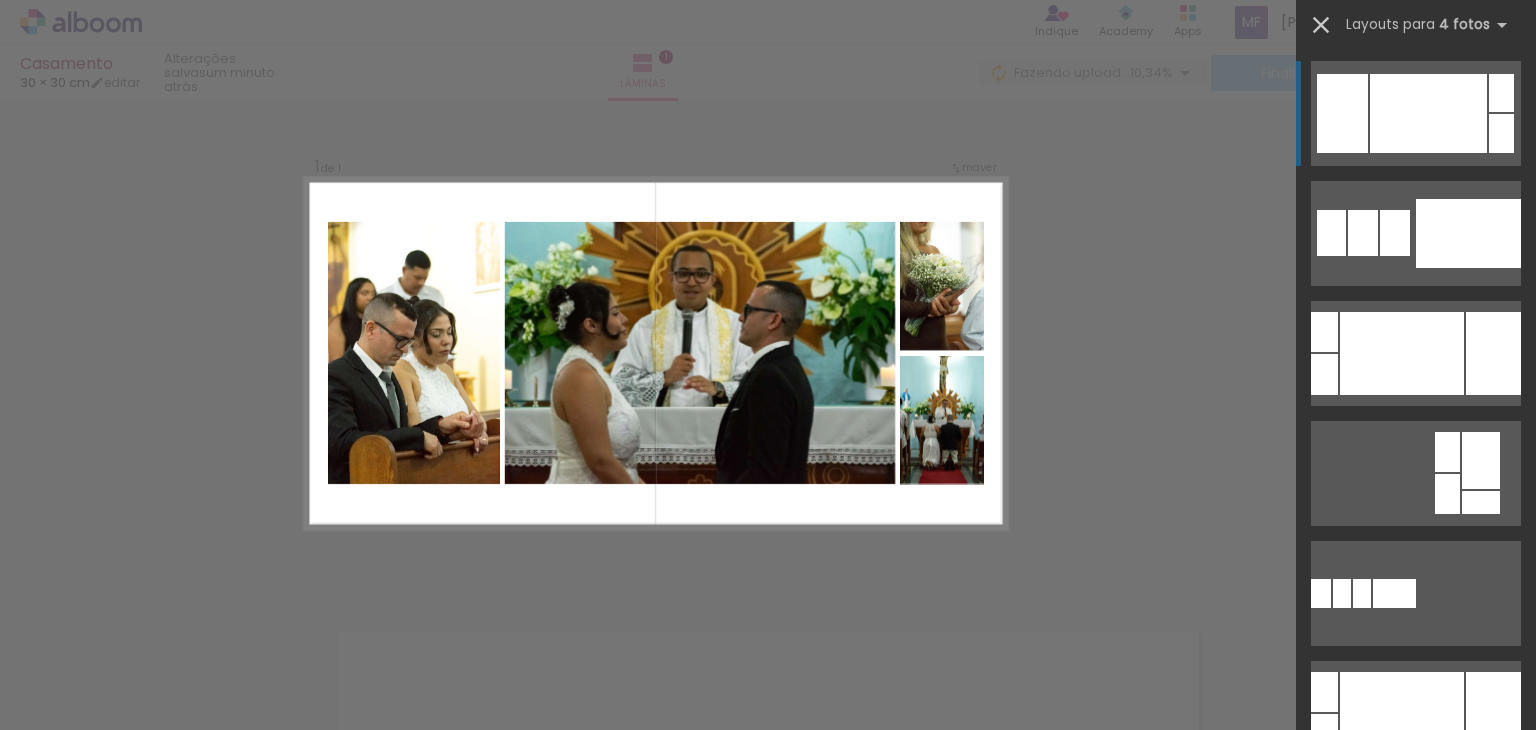 click at bounding box center (1321, 25) 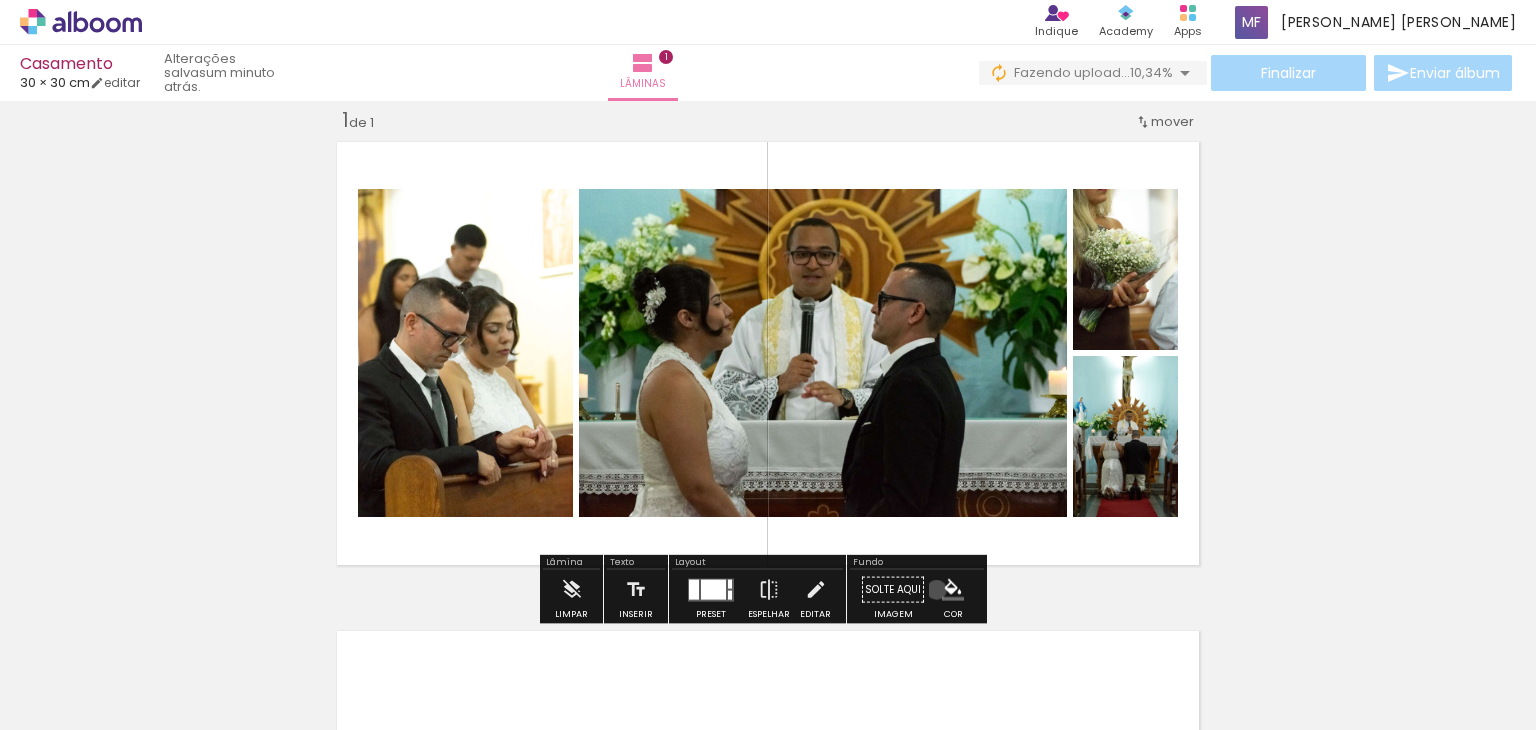 click on "#ffebee #ffcdd2 #ef9a9a #e57373 #ef5350 #f44336 #e53935 #d32f2f #c62828 #b71c1c #fce4ec #f8bbd0 #f48fb1 #f06292 #ec407a #e91e63 #d81b60 #c2185b #ad1457 #880e4f #f3e5f5 #e1bee7 #ce93d8 #ba68c8 #ab47bc #9c27b0 #8e24aa #7b1fa2 #6a1b9a #4a148c #ede7f6 #d1c4e9 #b39ddb #9575cd #7e57c2 #673ab7 #5e35b1 #512da8 #4527a0 #311b92 #e8eaf6 #c5cae9 #9fa8da #7986cb #5c6bc0 #3f51b5 #3949ab #303f9f #283593 #1a237e #e3f2fd #bbdefb #90caf9 #64b5f6 #42a5f5 #2196f3 #1e88e5 #1976d2 #1565c0 #0d47a1 #e1f5fe #b3e5fc #81d4fa #4fc3f7 #29b6f6 #03a9f4 #039be5 #0288d1 #0277bd #01579b #e0f7fa #b2ebf2 #80deea #4dd0e1 #26c6da #00bcd4 #00acc1 #0097a7 #00838f #006064 #e0f2f1 #b2dfdb #80cbc4 #4db6ac #26a69a #009688 #00897b #00796b #00695c #004d40 #e8f5e9 #c8e6c9 #a5d6a7 #81c784 #66bb6a #4caf50 #43a047 #388e3c #2e7d32 #1b5e20 #f1f8e9 #dcedc8 #c5e1a5 #aed581 #9ccc65 #8bc34a #7cb342 #689f38 #558b2f #33691e #f9fbe7 #f0f4c3 #e6ee9c #dce775 #d4e157 #cddc39 #c0ca33 #afb42b #9e9d24 #827717 #fffde7 #fff9c4 #fff59d #fff176 #ffee58 #ffeb3b #fdd835 #fbc02d" at bounding box center [953, 590] 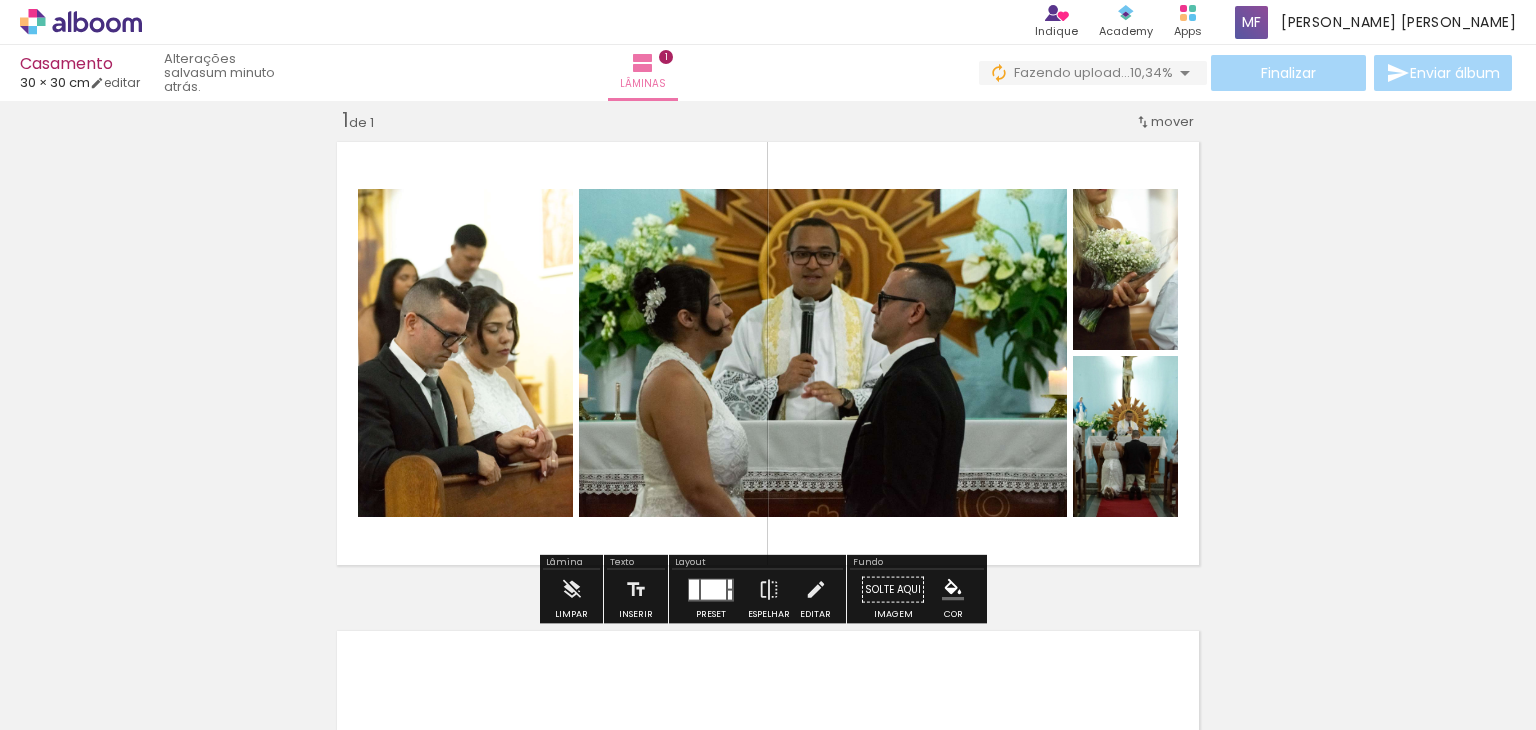 click on "Solte aqui Imagem" at bounding box center (893, 595) 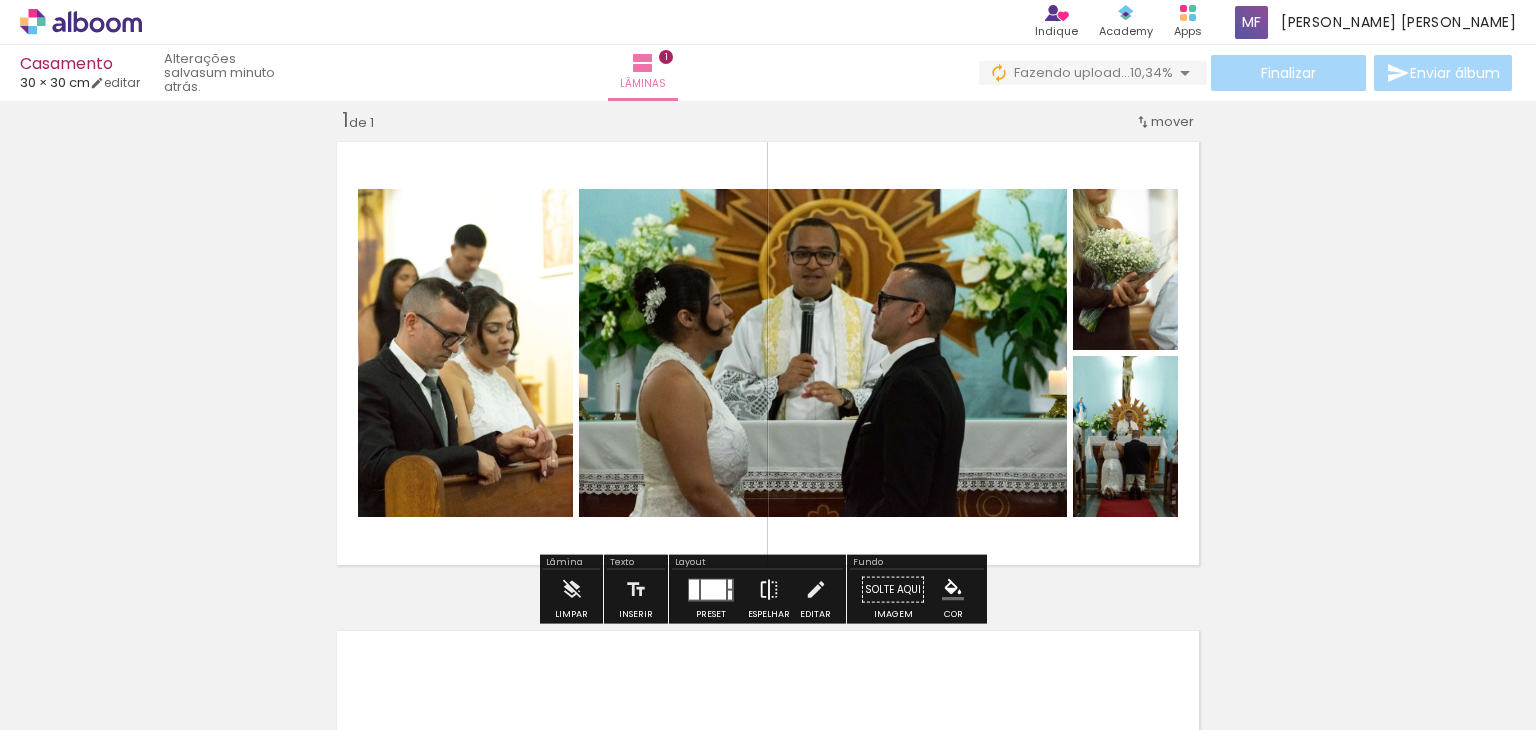 click on "Espelhar" at bounding box center [769, 595] 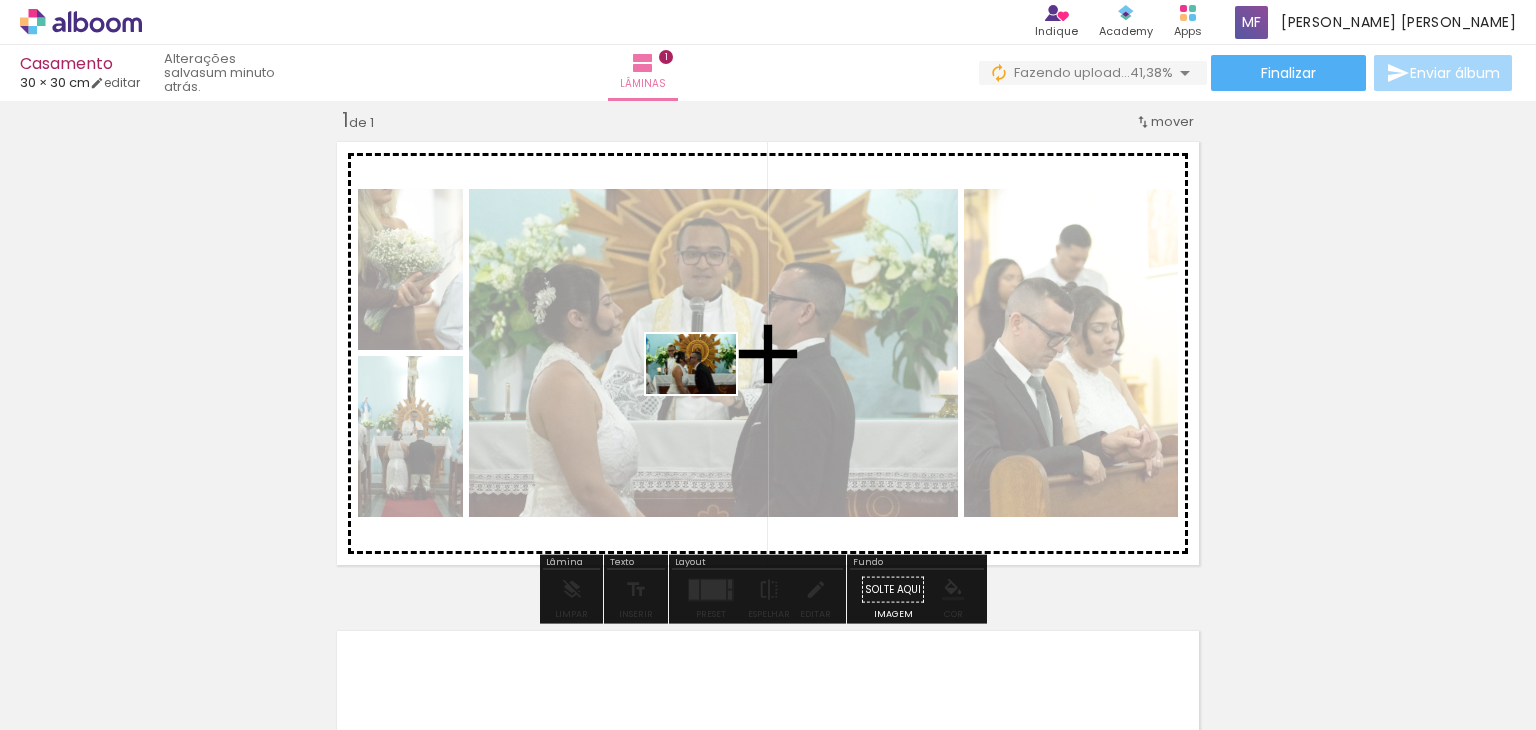 drag, startPoint x: 1077, startPoint y: 668, endPoint x: 706, endPoint y: 394, distance: 461.21252 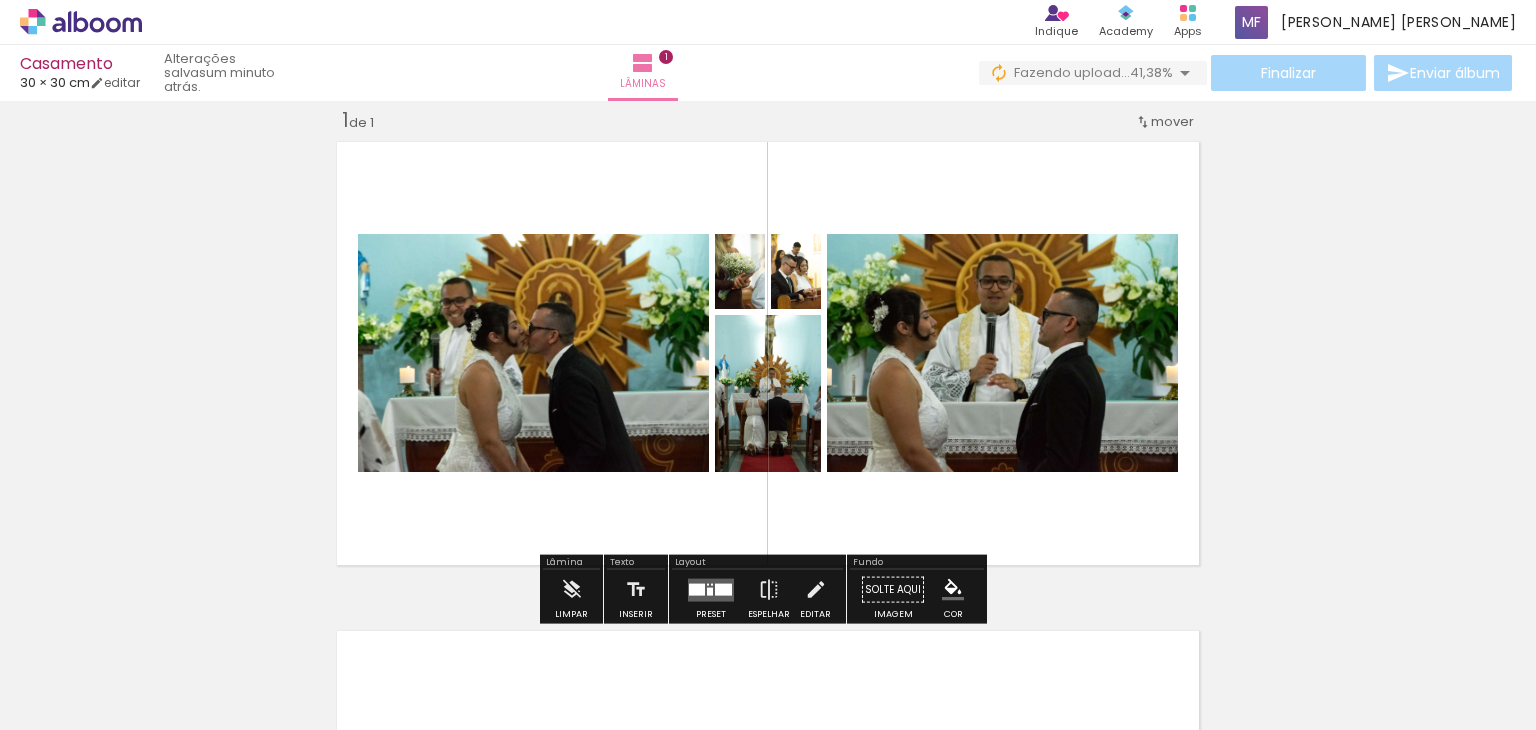 click 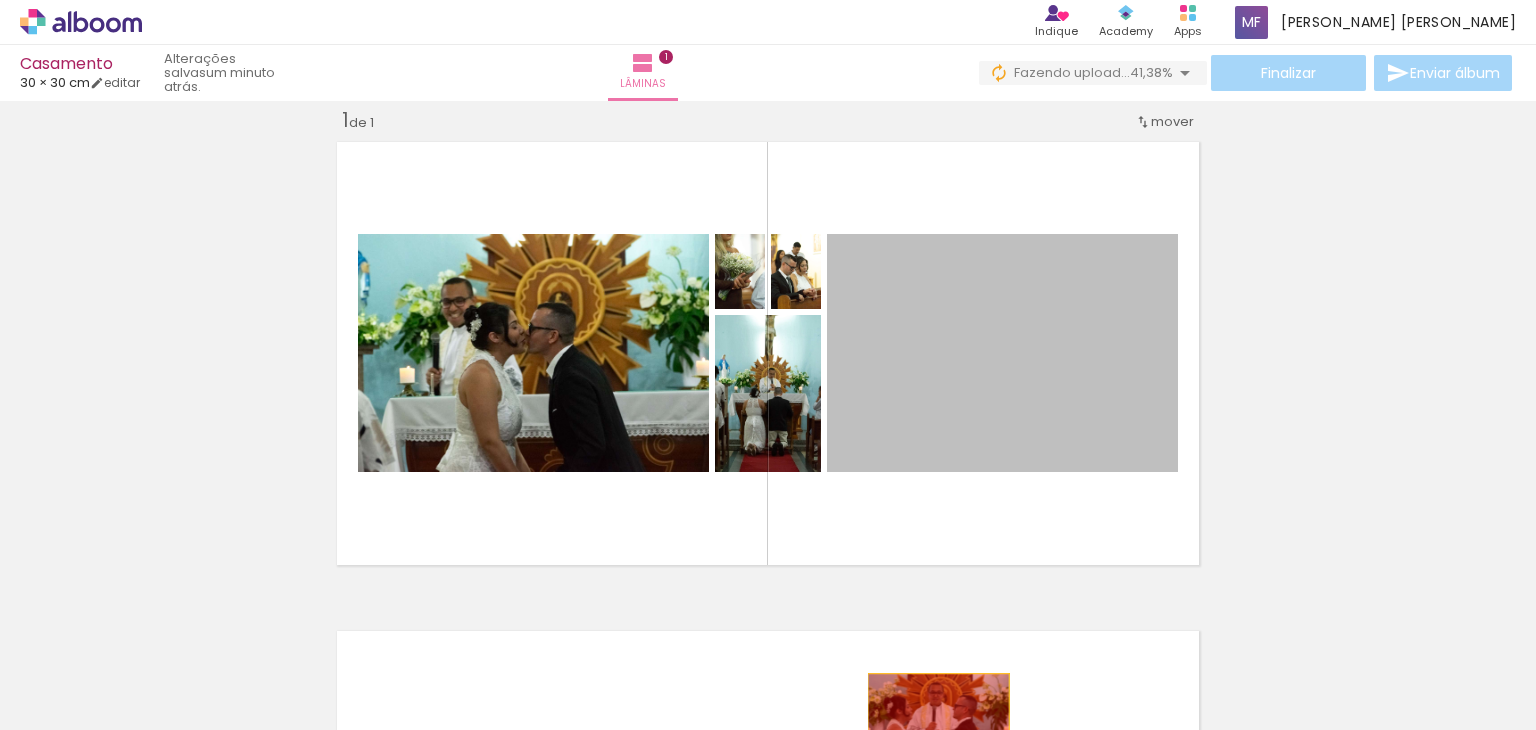drag, startPoint x: 980, startPoint y: 422, endPoint x: 1039, endPoint y: 746, distance: 329.3281 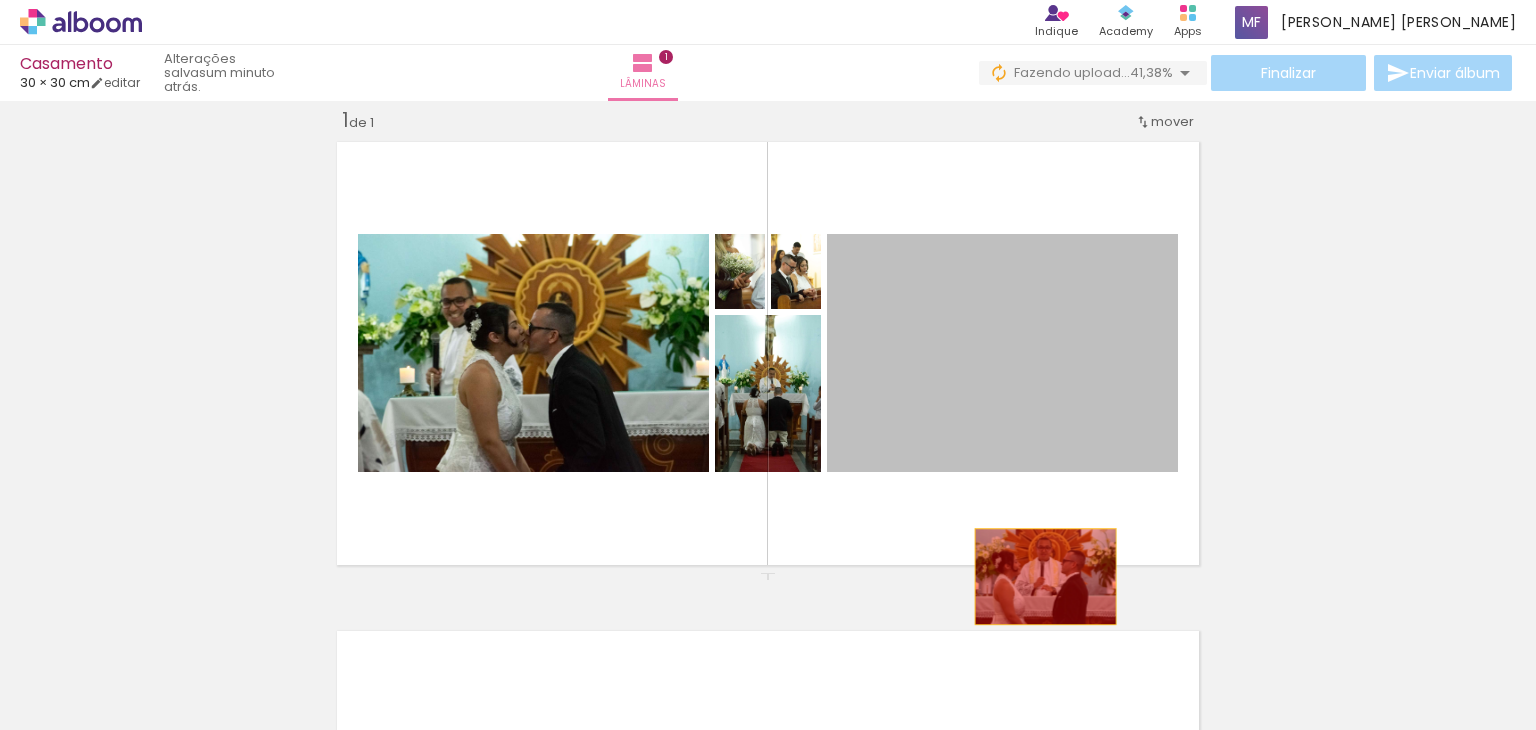 drag, startPoint x: 1025, startPoint y: 432, endPoint x: 1040, endPoint y: 649, distance: 217.51782 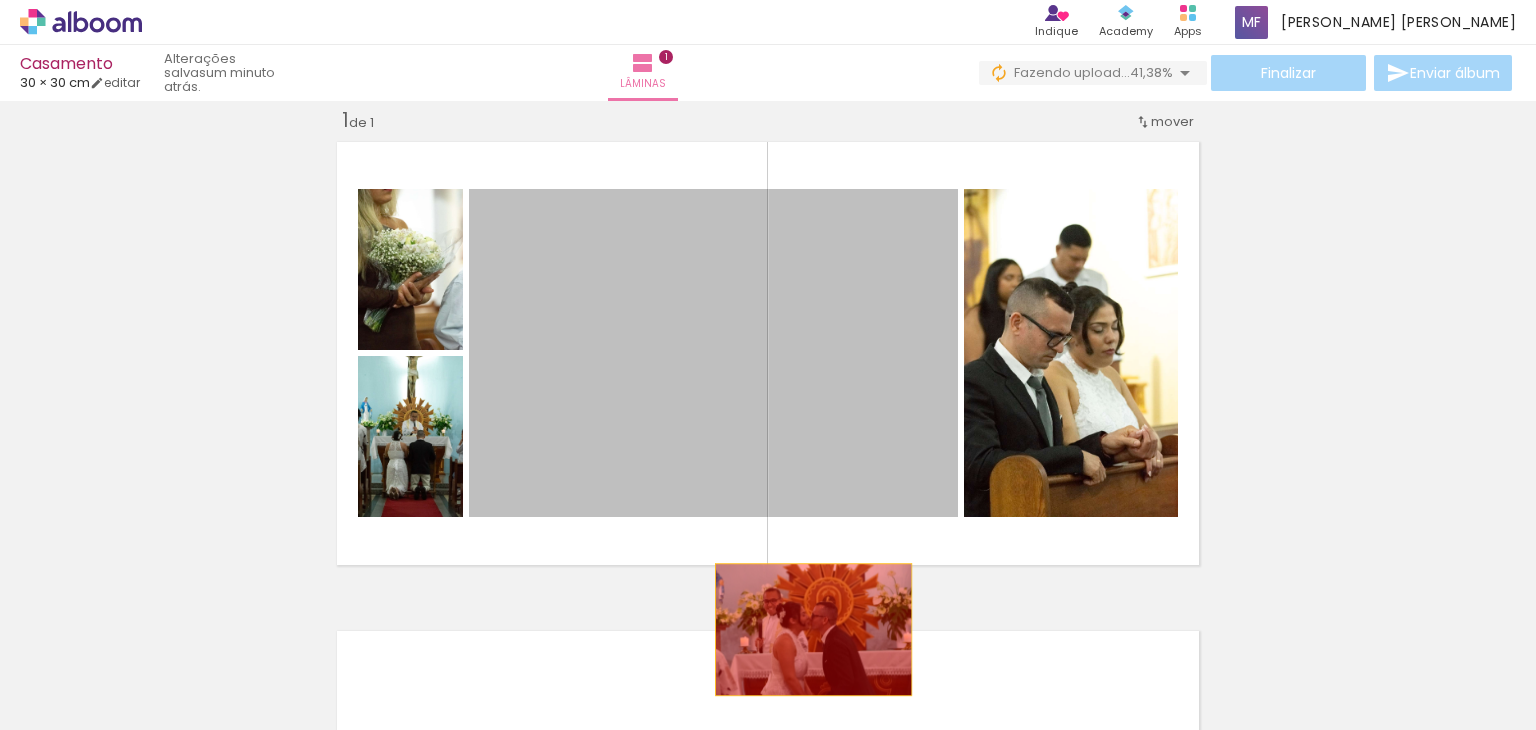drag, startPoint x: 683, startPoint y: 415, endPoint x: 806, endPoint y: 629, distance: 246.8299 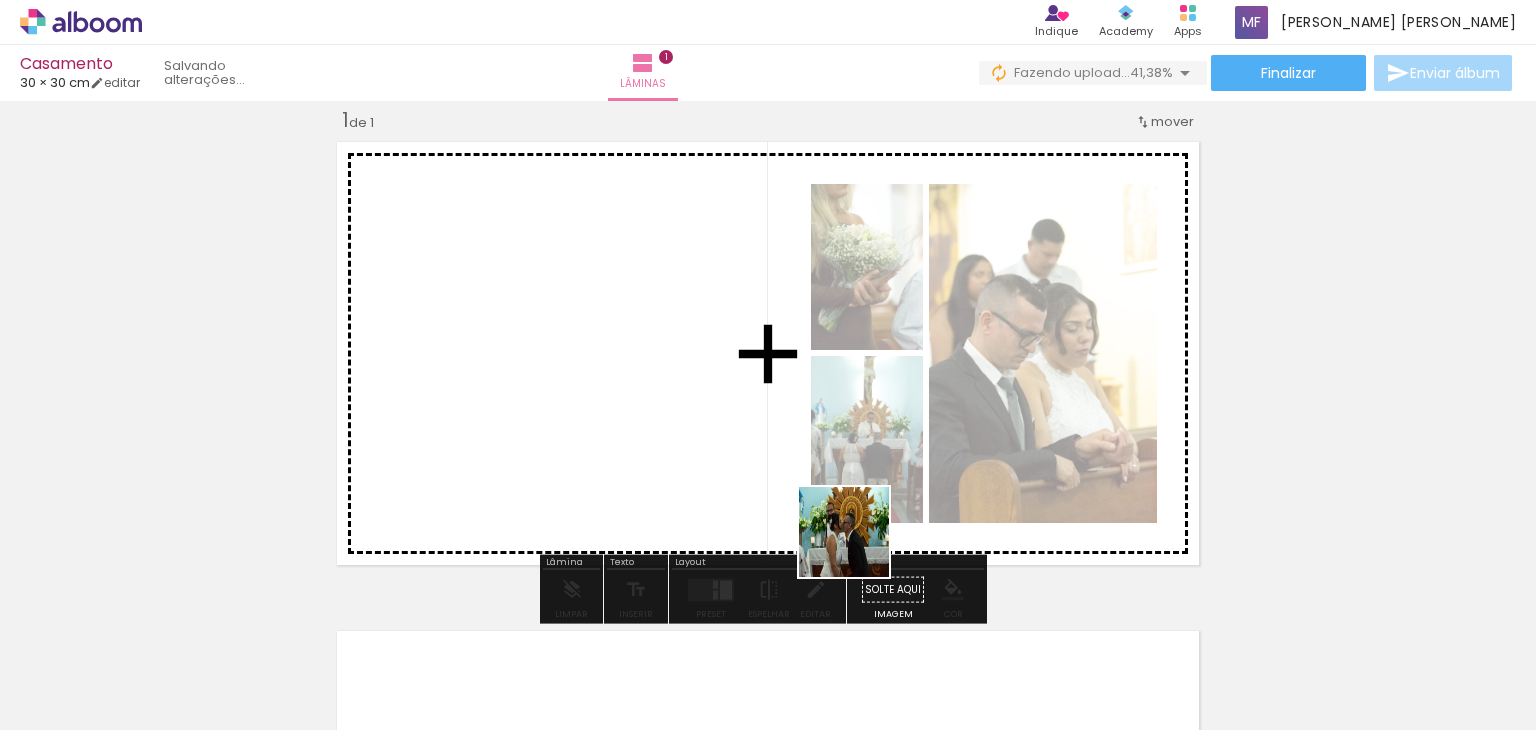 drag, startPoint x: 920, startPoint y: 681, endPoint x: 698, endPoint y: 362, distance: 388.64508 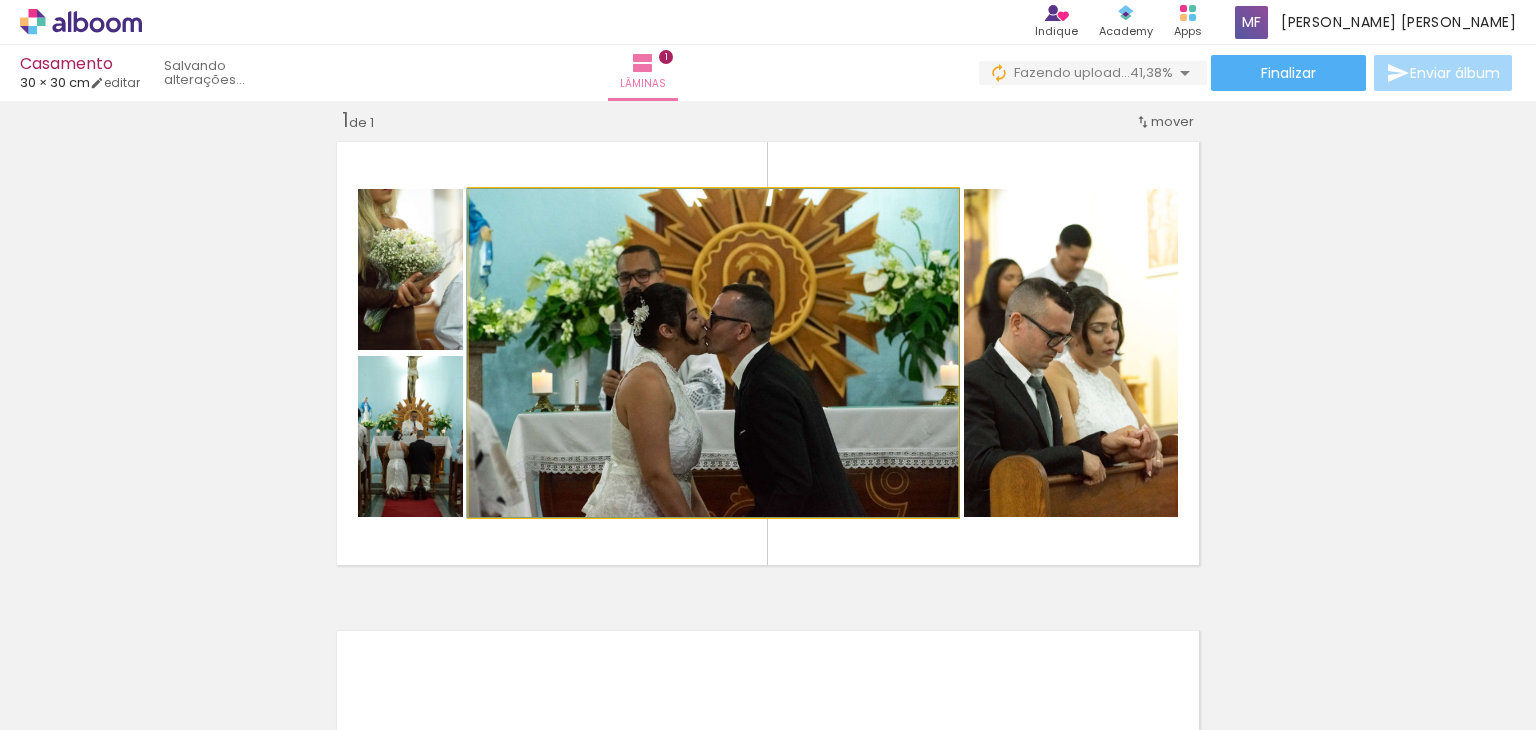 click 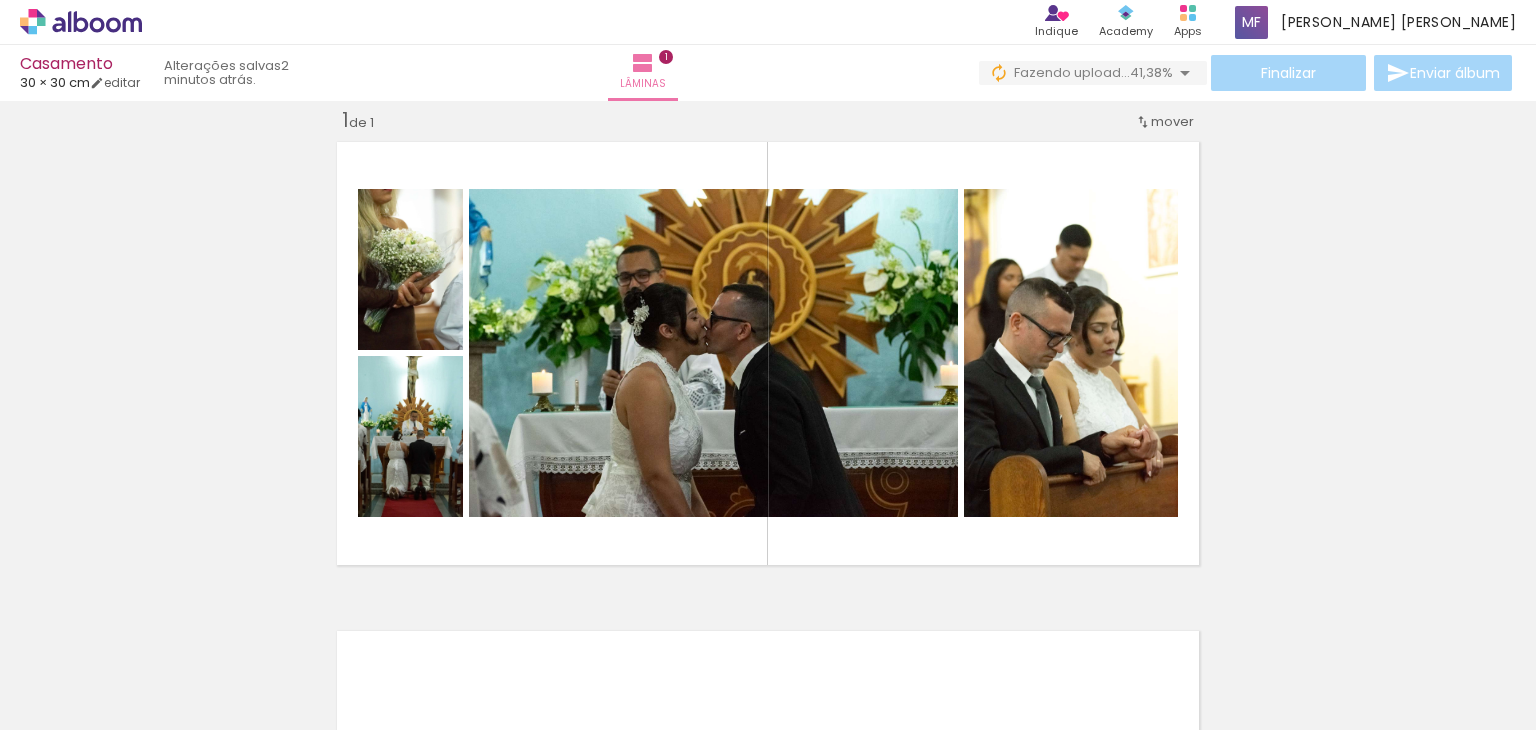 scroll, scrollTop: 0, scrollLeft: 1871, axis: horizontal 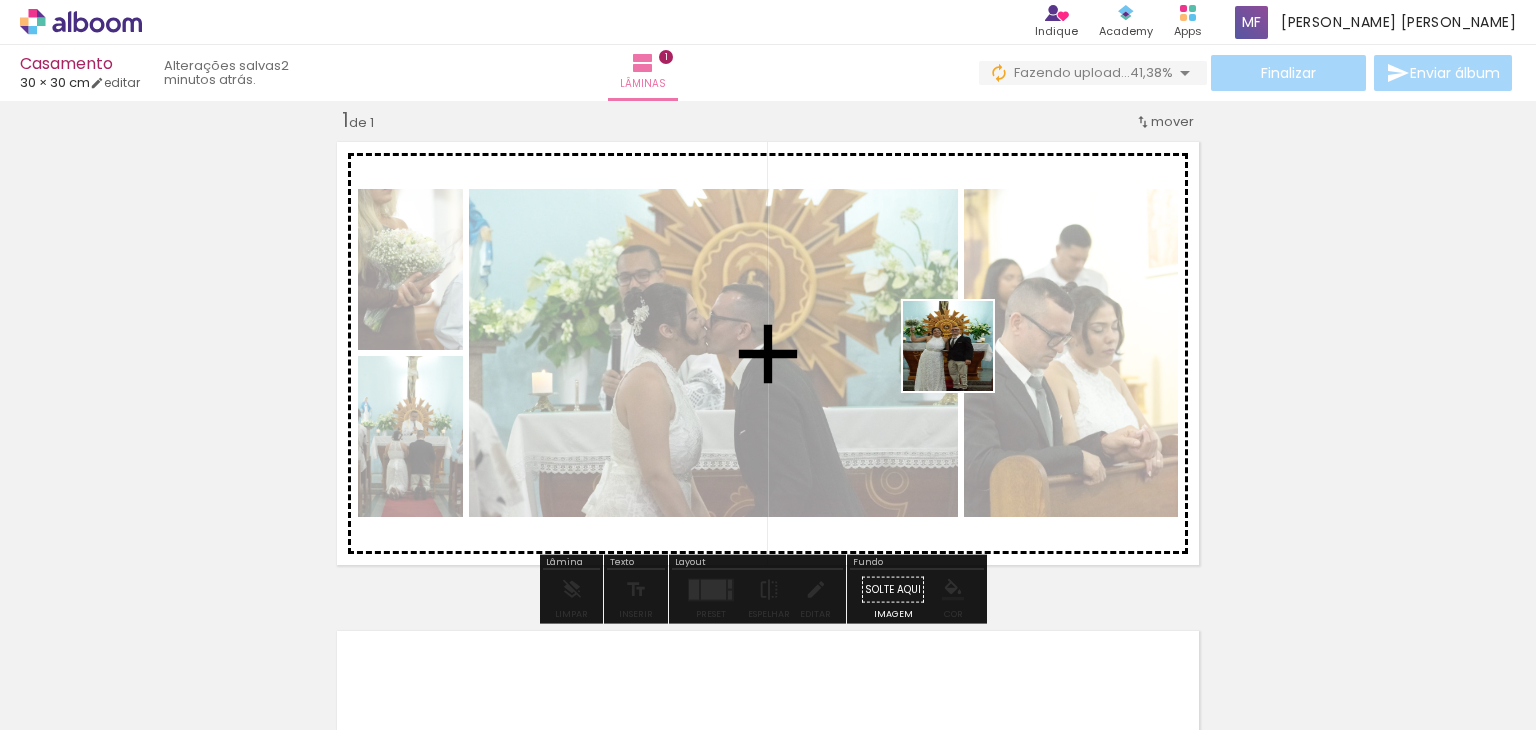 drag, startPoint x: 1032, startPoint y: 670, endPoint x: 1032, endPoint y: 510, distance: 160 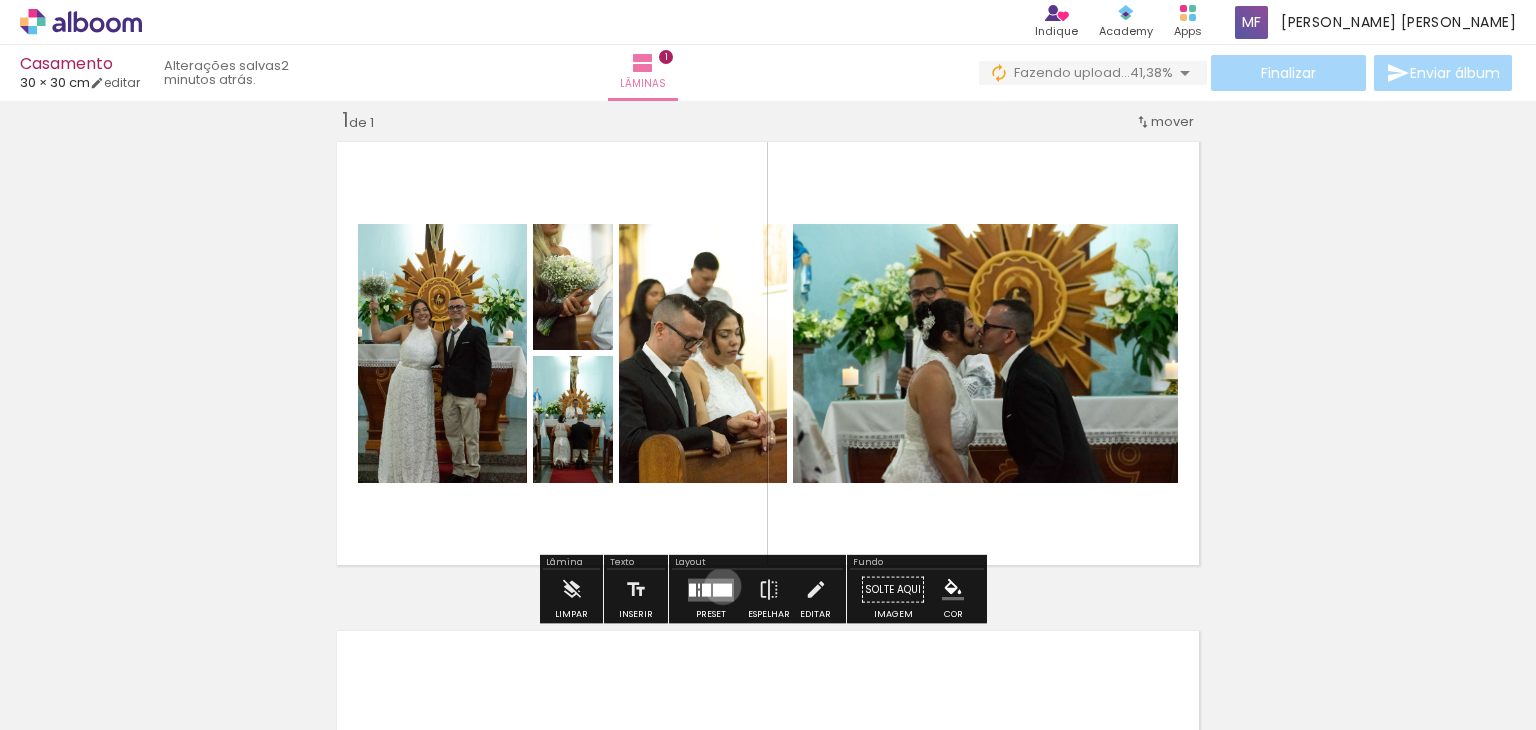 click at bounding box center (722, 589) 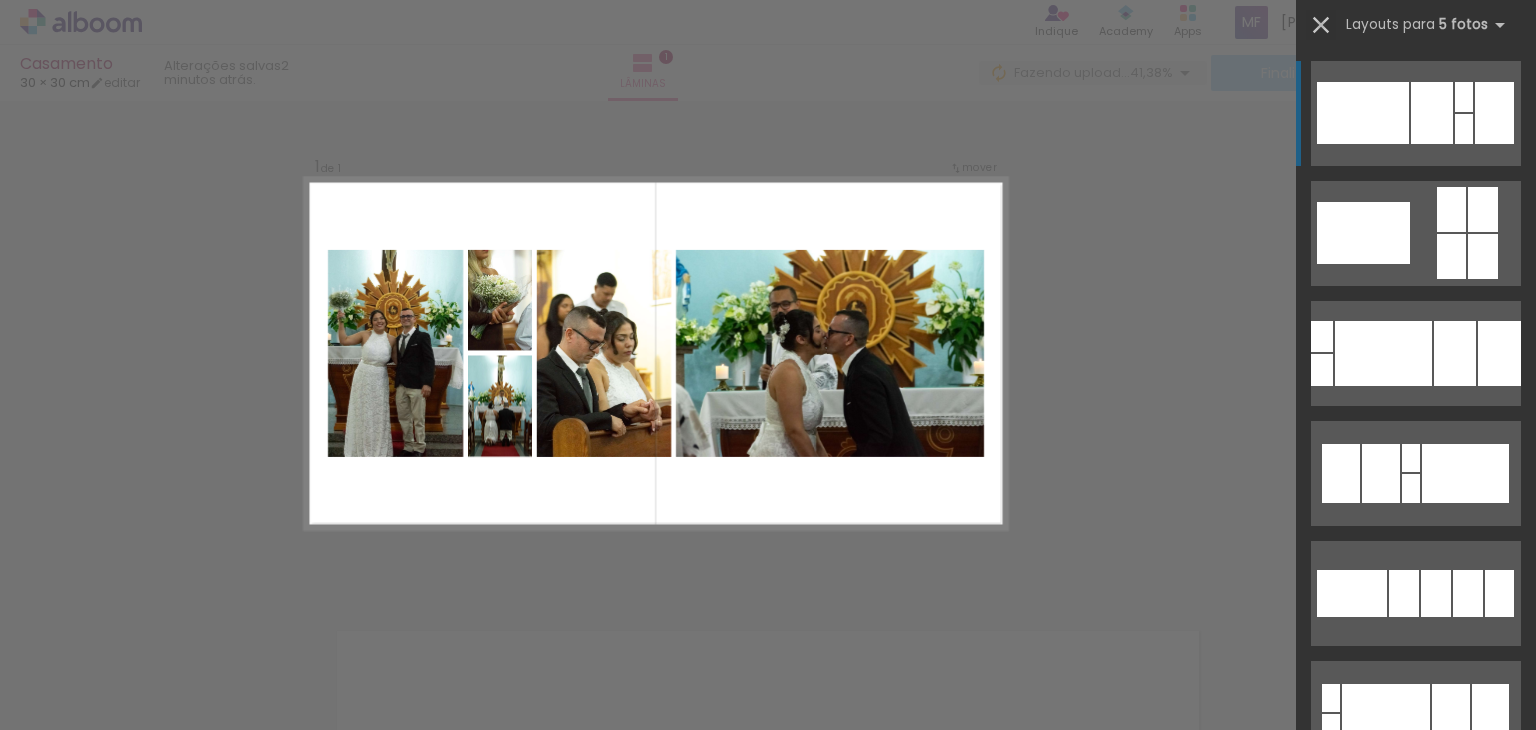 click at bounding box center [1321, 25] 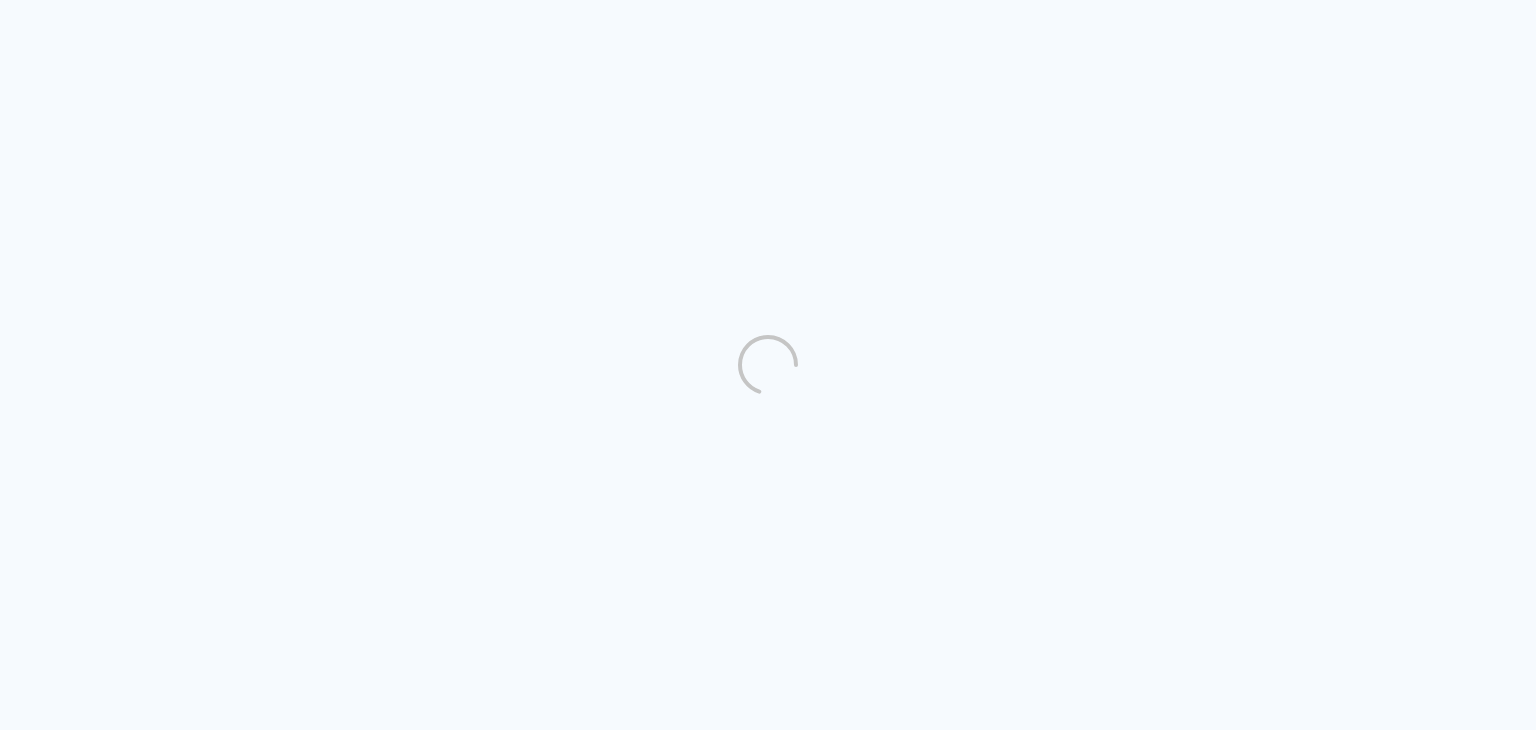 scroll, scrollTop: 0, scrollLeft: 0, axis: both 